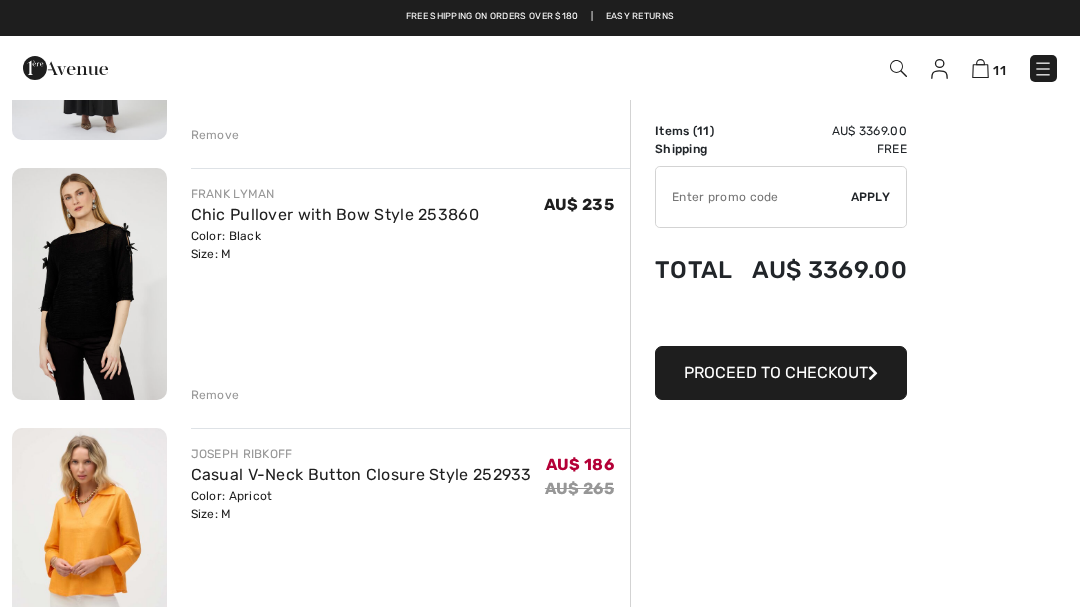 scroll, scrollTop: 2430, scrollLeft: 0, axis: vertical 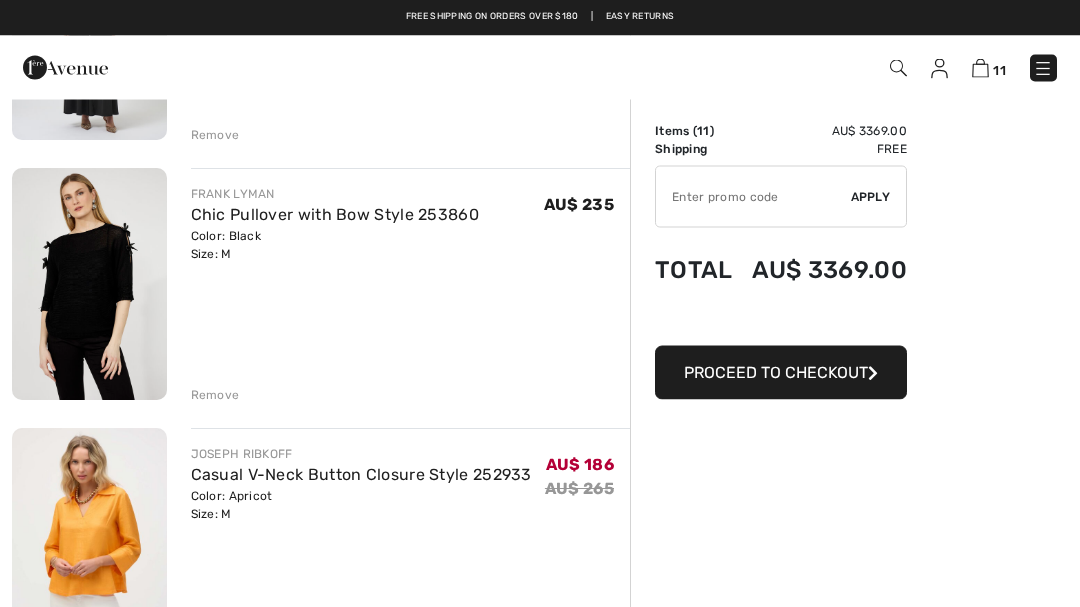 click on "Remove" at bounding box center (215, 396) 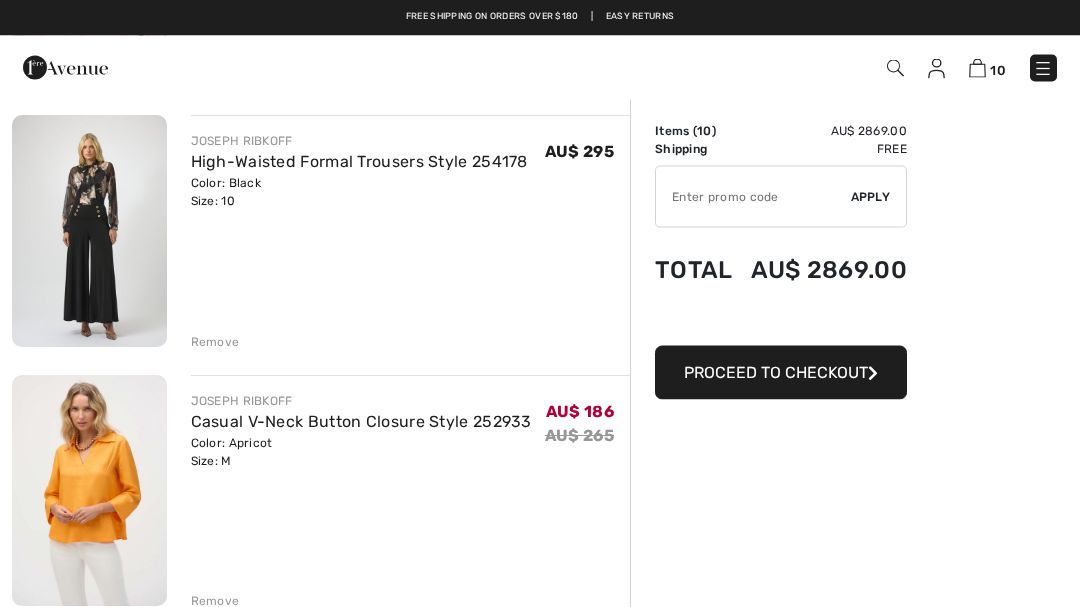 scroll, scrollTop: 2224, scrollLeft: 0, axis: vertical 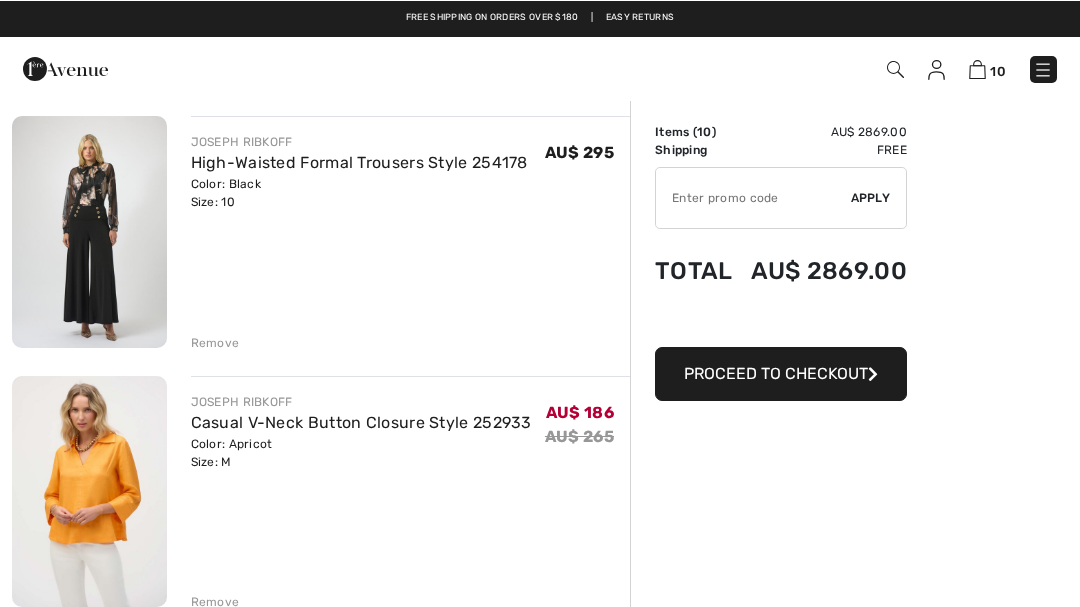 click on "Remove" at bounding box center [215, 342] 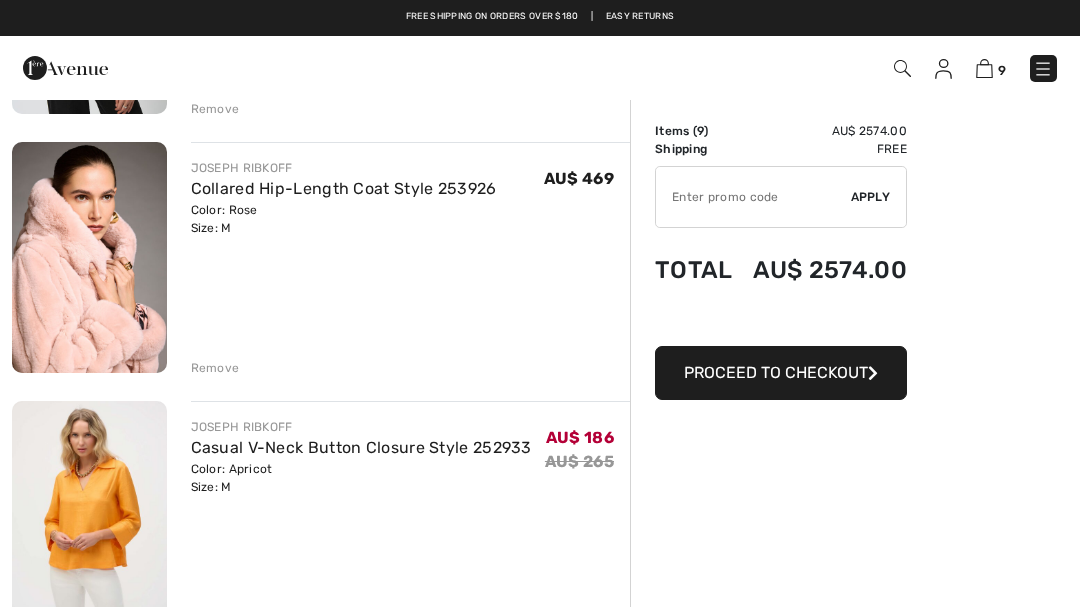 scroll, scrollTop: 1934, scrollLeft: 0, axis: vertical 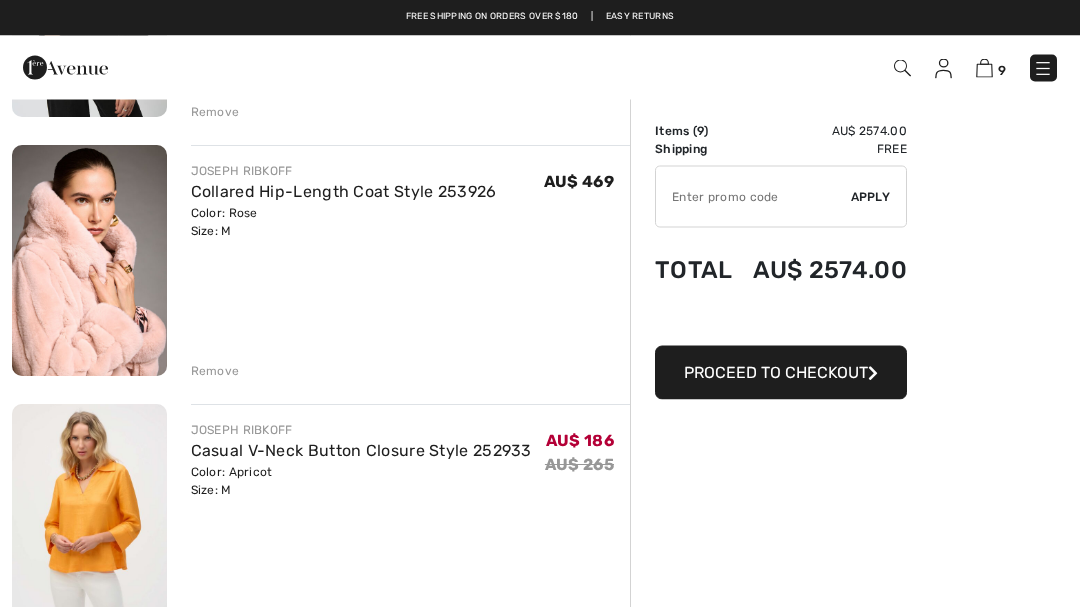 click on "Remove" at bounding box center [215, 372] 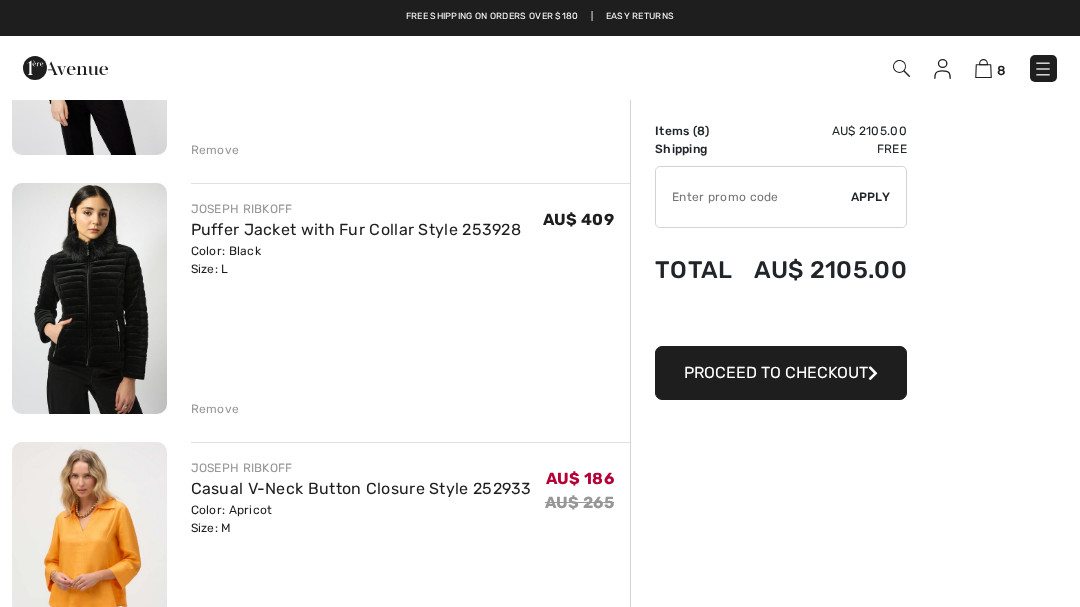 scroll, scrollTop: 1633, scrollLeft: 0, axis: vertical 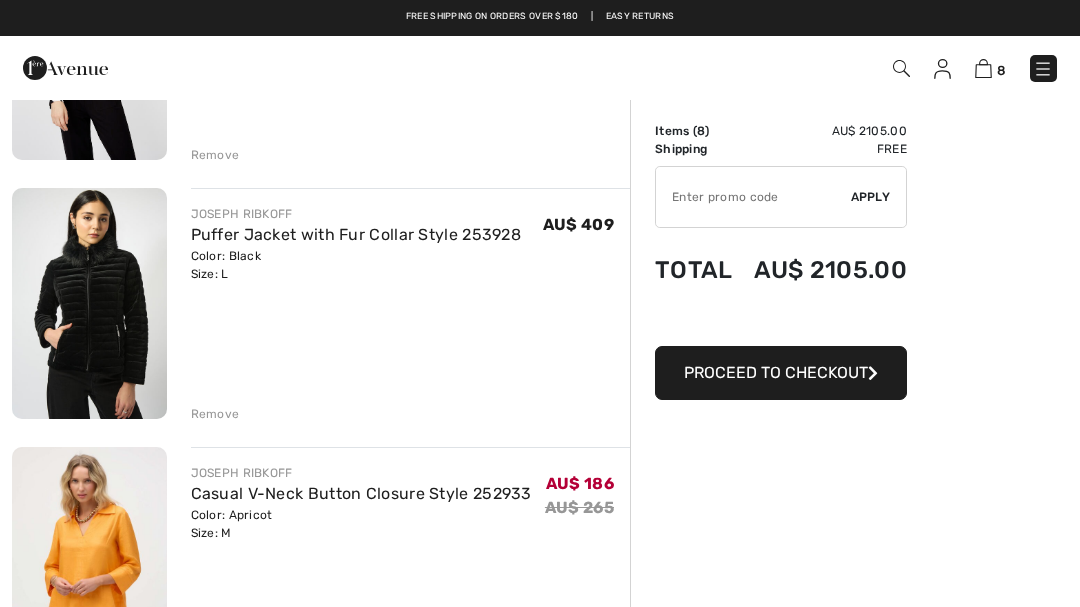 click on "Remove" at bounding box center [411, 412] 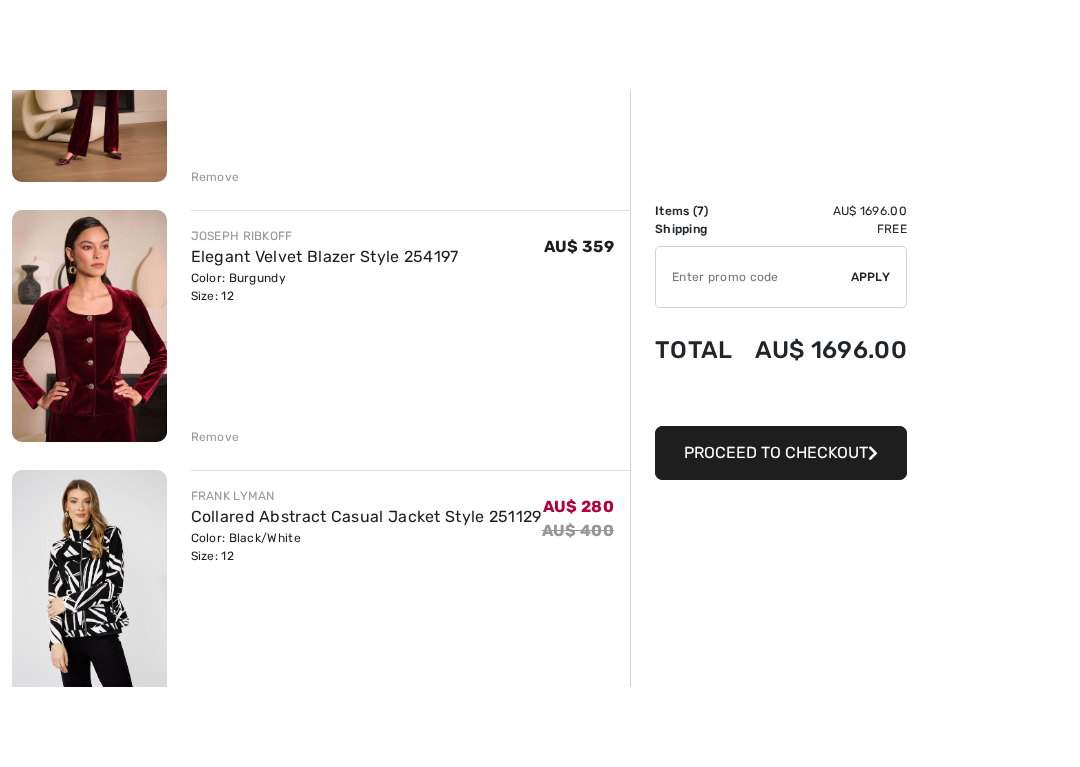 scroll, scrollTop: 1172, scrollLeft: 0, axis: vertical 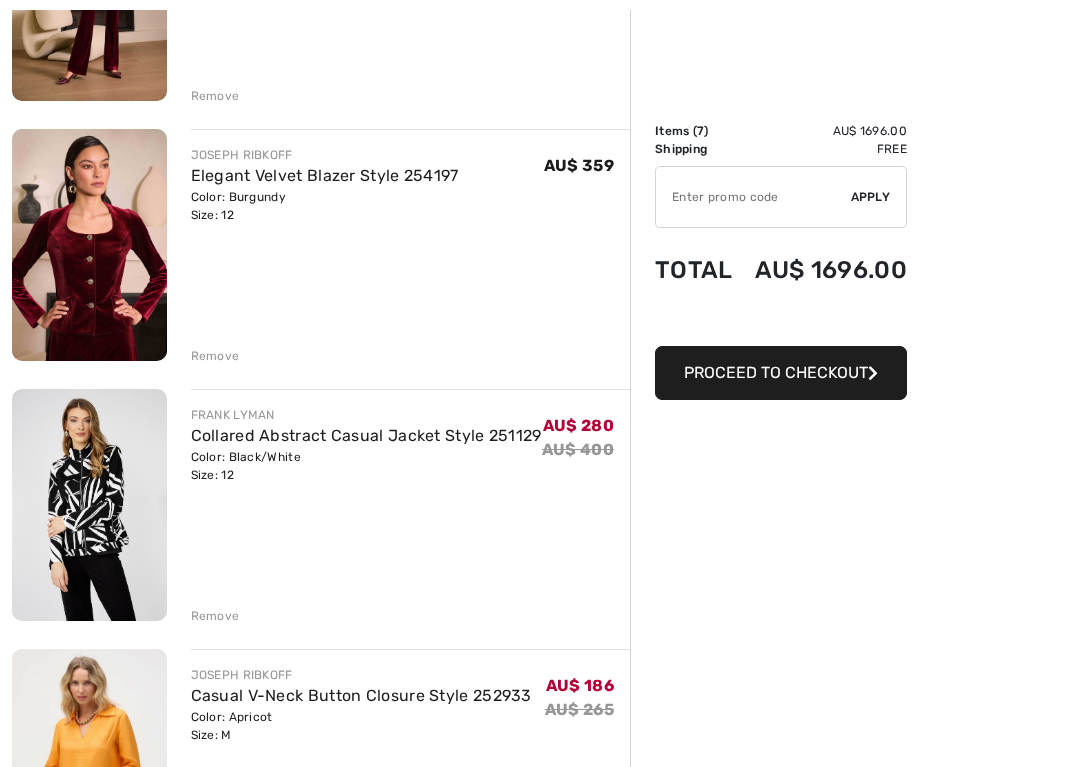 click on "Remove" at bounding box center [215, 356] 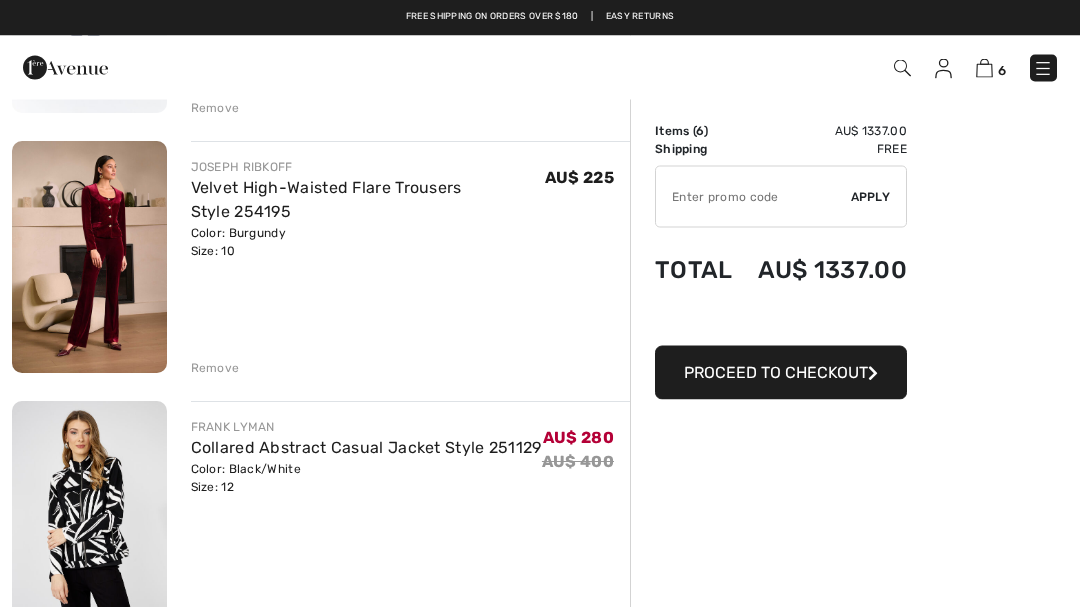 click on "Remove" at bounding box center (215, 369) 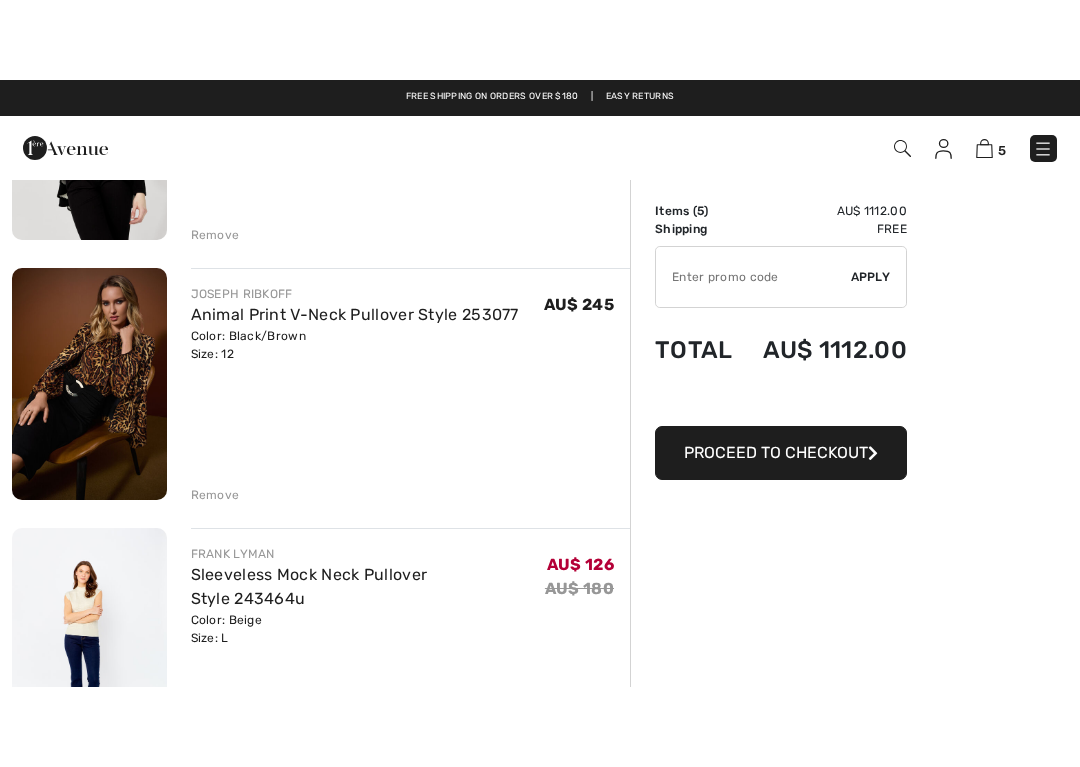 scroll, scrollTop: 335, scrollLeft: 0, axis: vertical 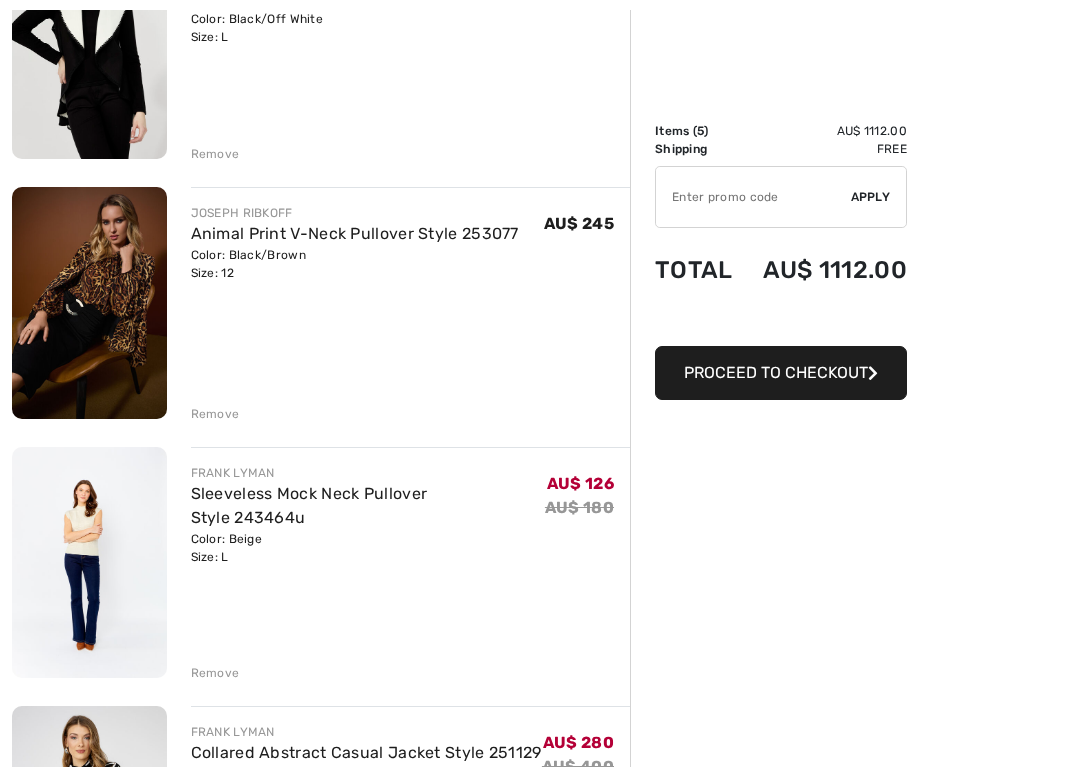 click on "Remove" at bounding box center (215, 414) 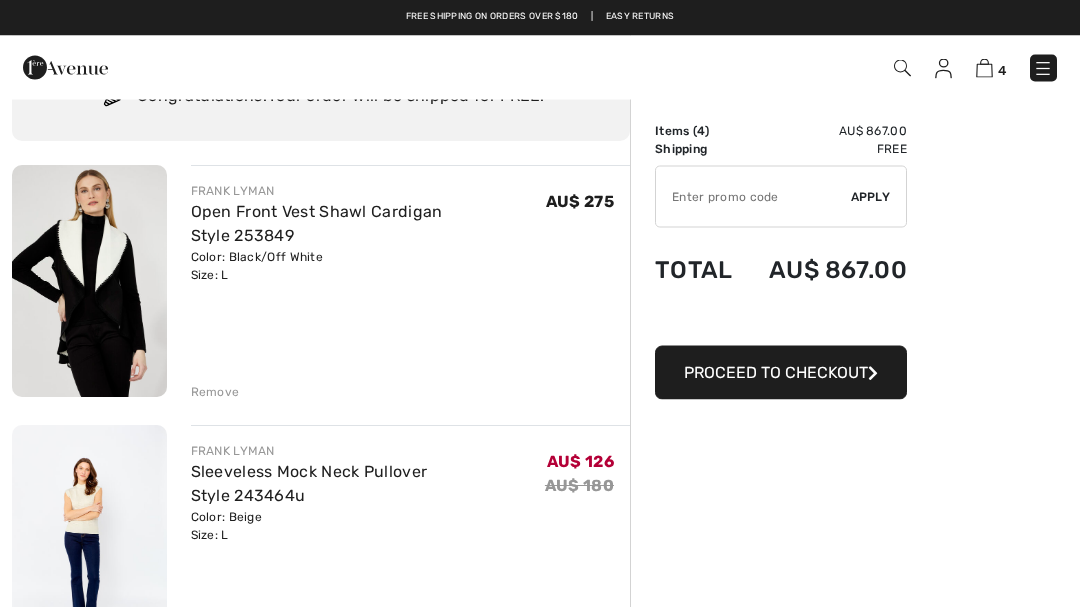 scroll, scrollTop: 94, scrollLeft: 0, axis: vertical 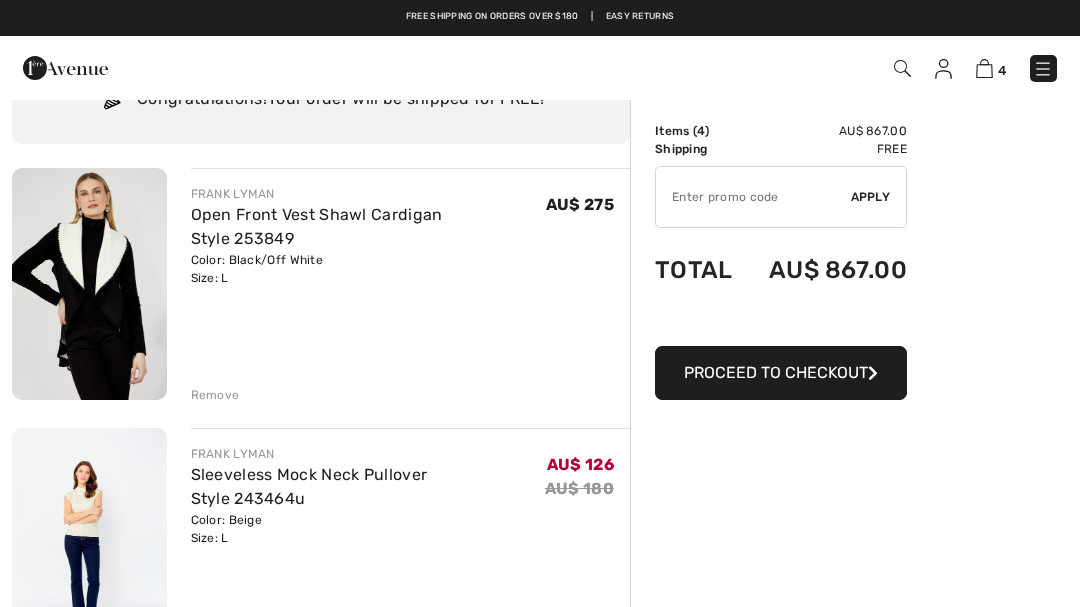 click on "Remove" at bounding box center [215, 395] 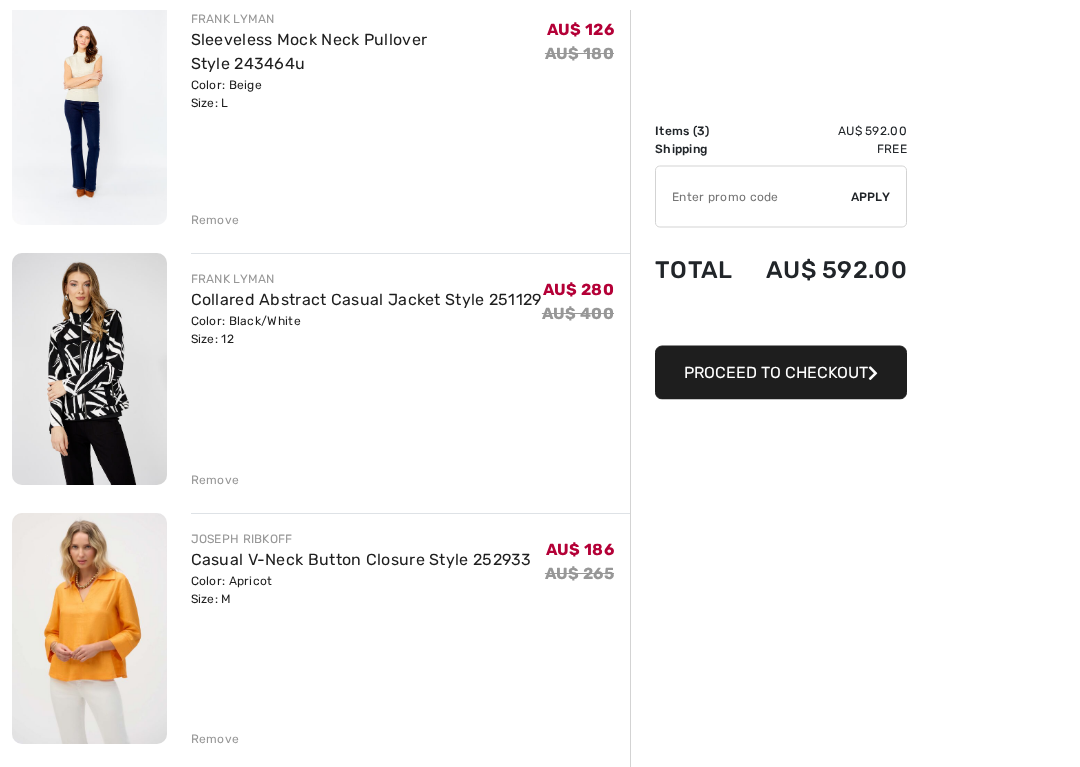 scroll, scrollTop: 269, scrollLeft: 0, axis: vertical 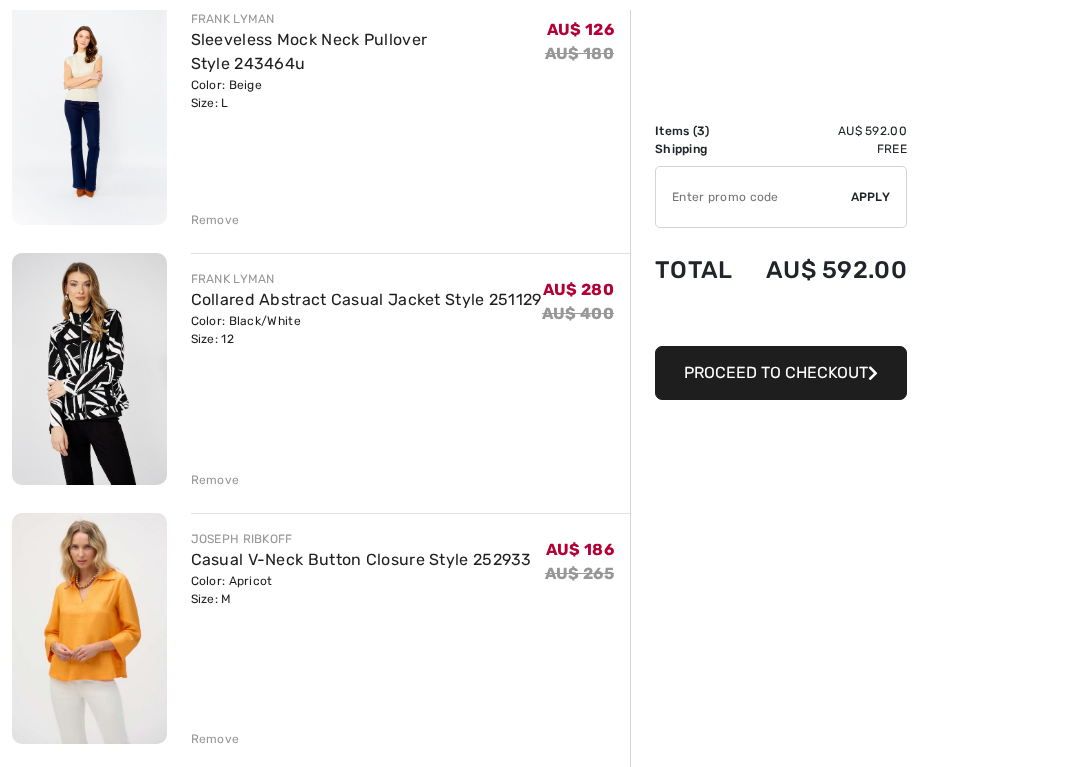 click on "Remove" at bounding box center (215, 480) 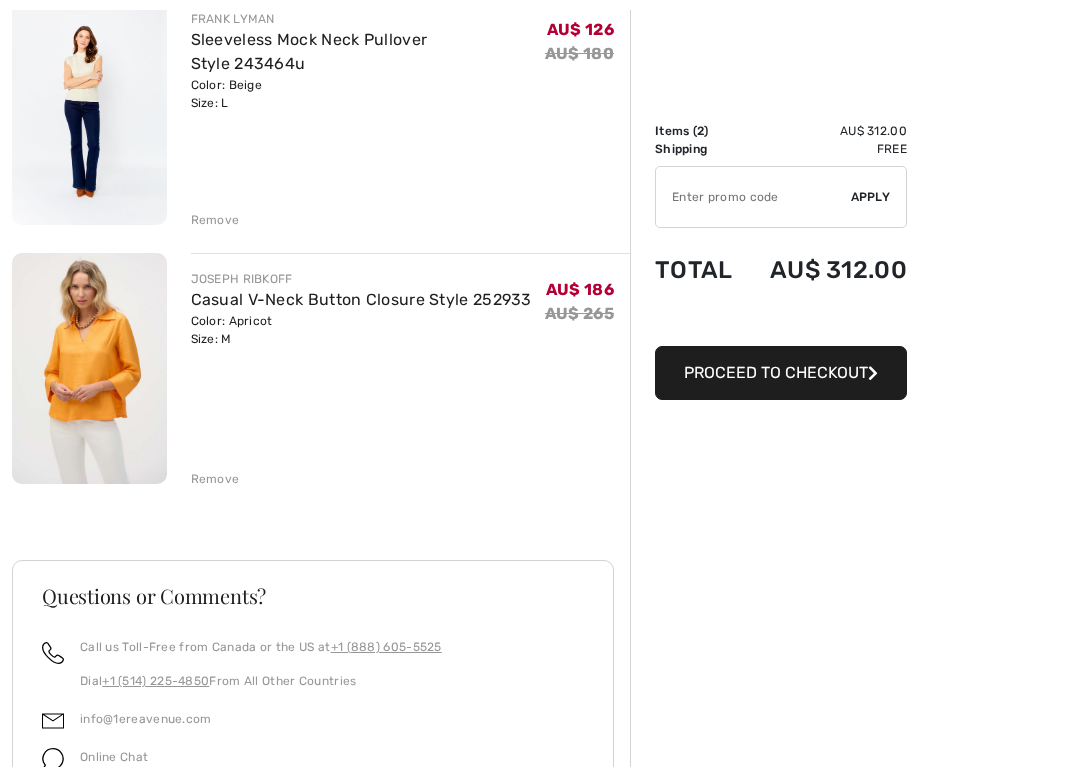click on "Proceed to Checkout" at bounding box center [776, 372] 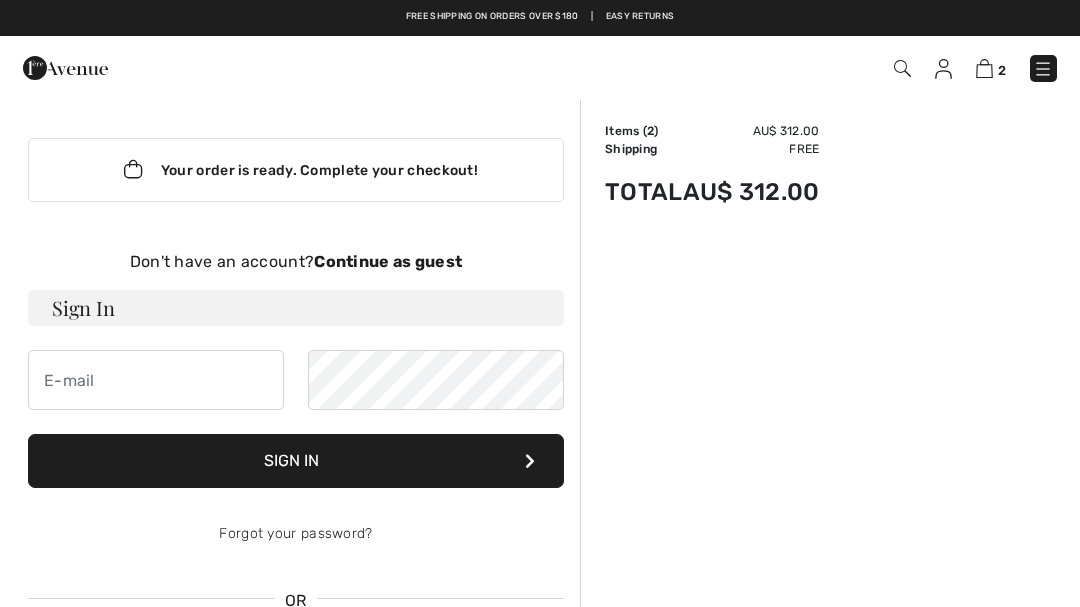 scroll, scrollTop: 0, scrollLeft: 0, axis: both 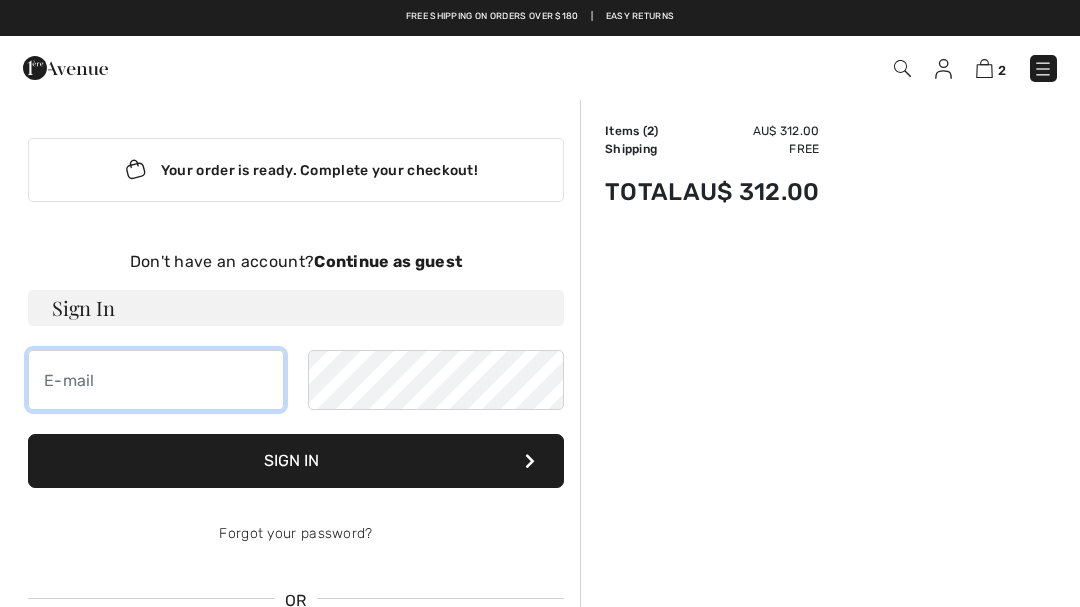click at bounding box center [156, 380] 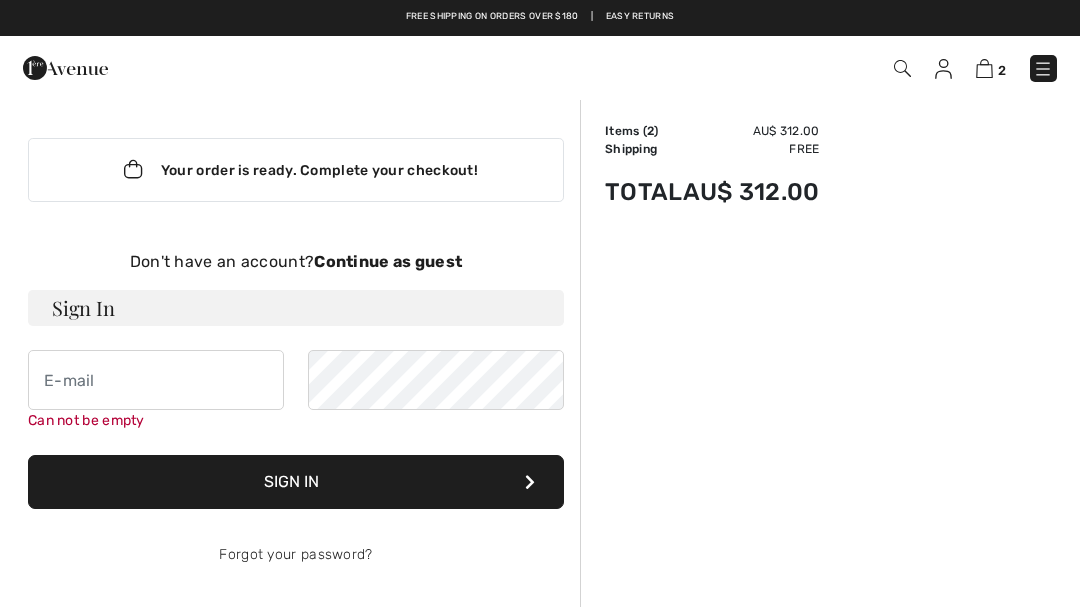 type on "[USERNAME]@[DOMAIN]" 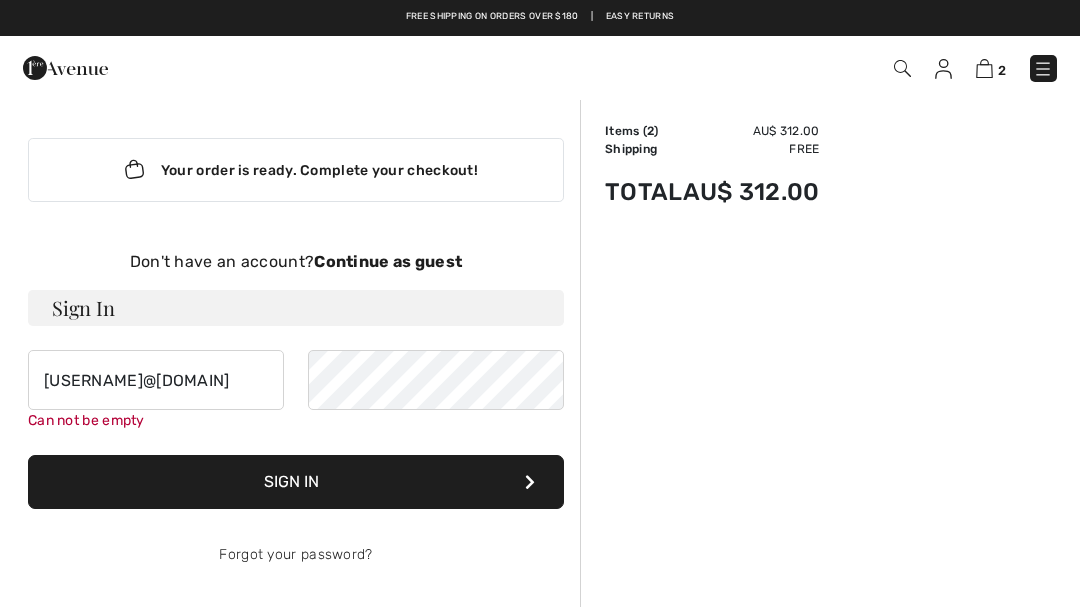 click on "Sign In
debbiej782@gmai.com Can not be empty
Sign In
Forgot your password?" at bounding box center (296, 437) 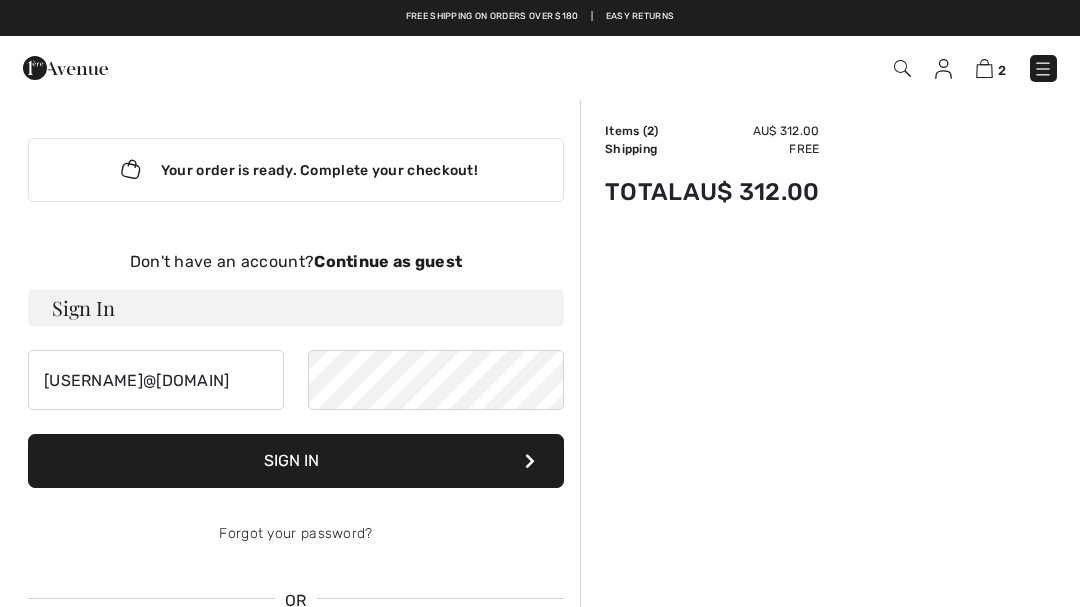 click on "Sign In" at bounding box center (296, 461) 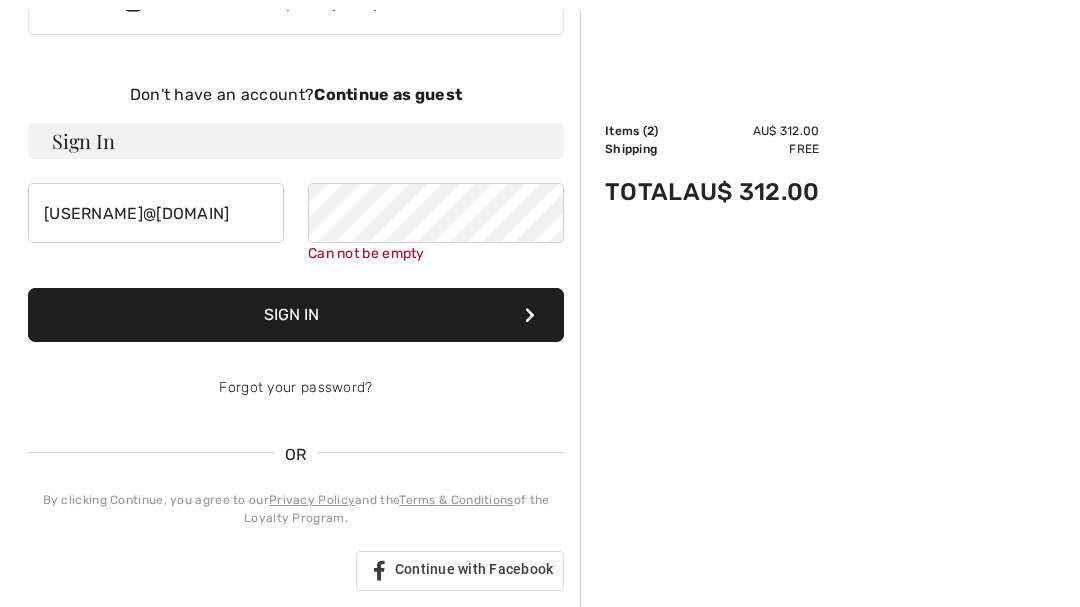 scroll, scrollTop: 206, scrollLeft: 0, axis: vertical 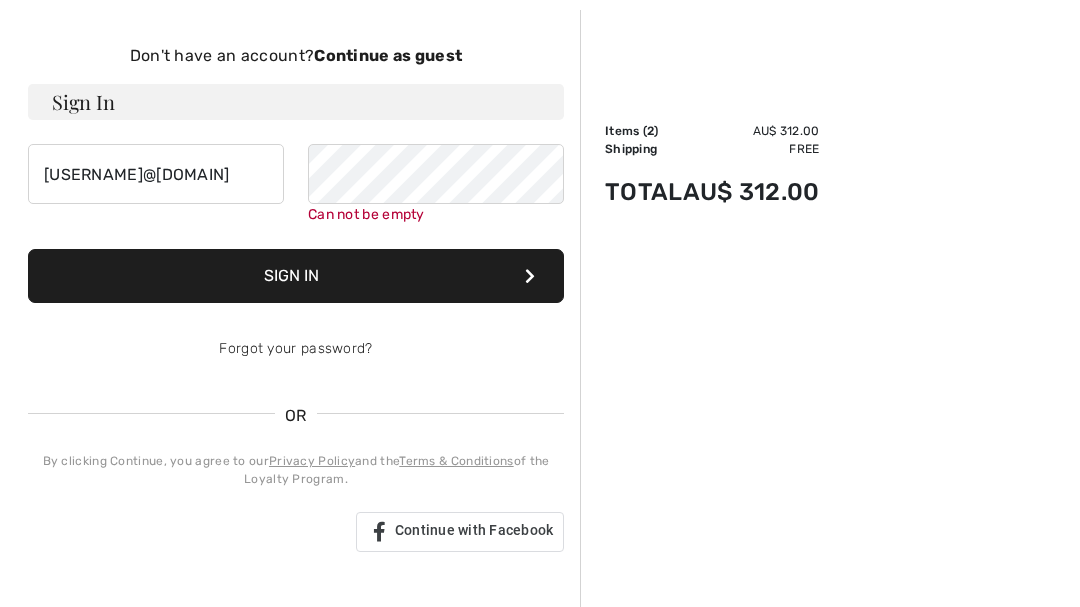 click on "Sign In" at bounding box center [296, 276] 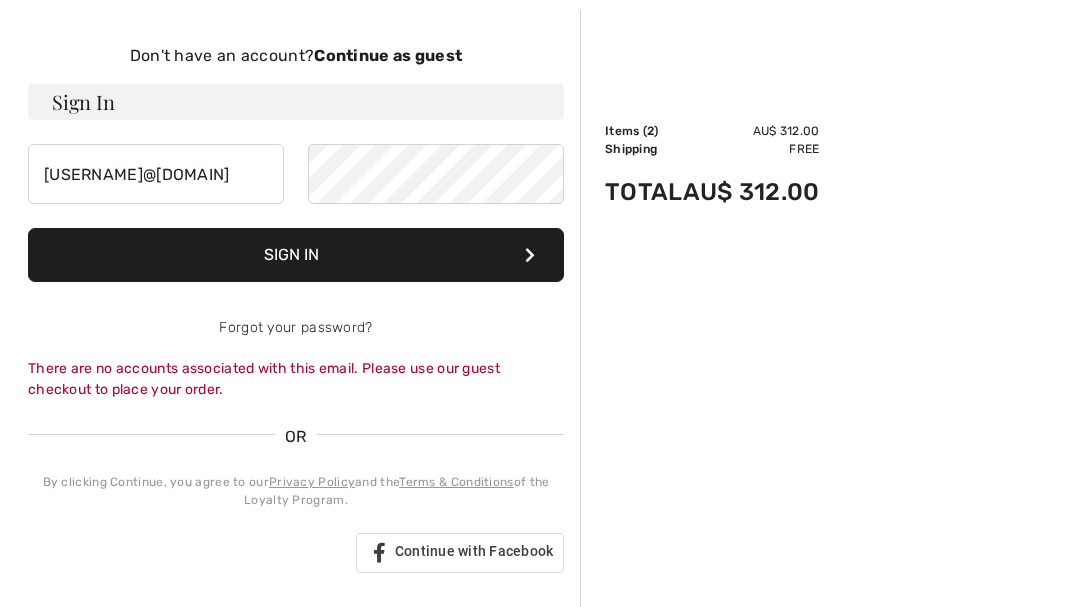 click on "There are no accounts associated with this email. Please use our guest checkout to place your order." at bounding box center (296, 379) 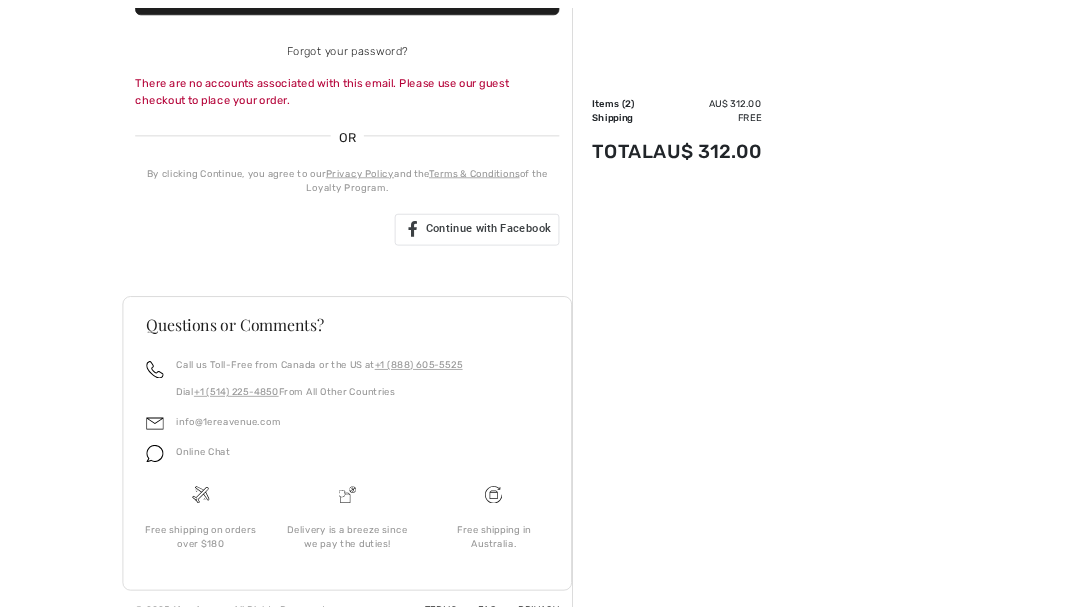 scroll, scrollTop: 480, scrollLeft: 0, axis: vertical 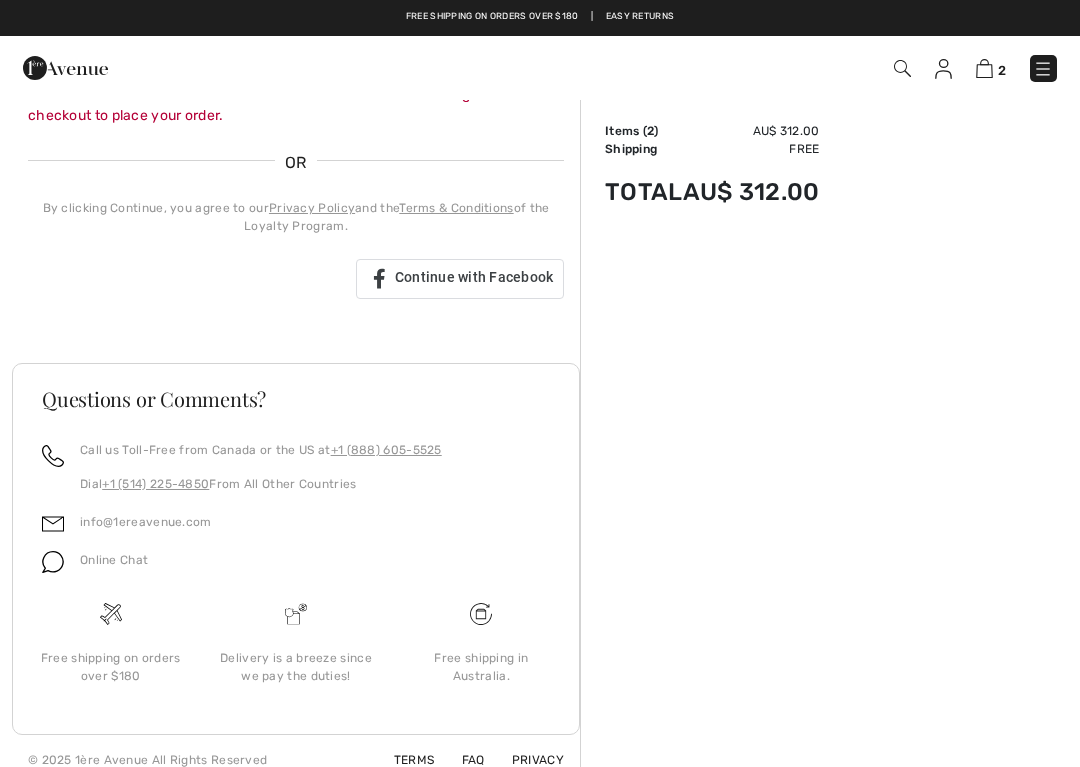 click on "Continue with Facebook" at bounding box center (474, 277) 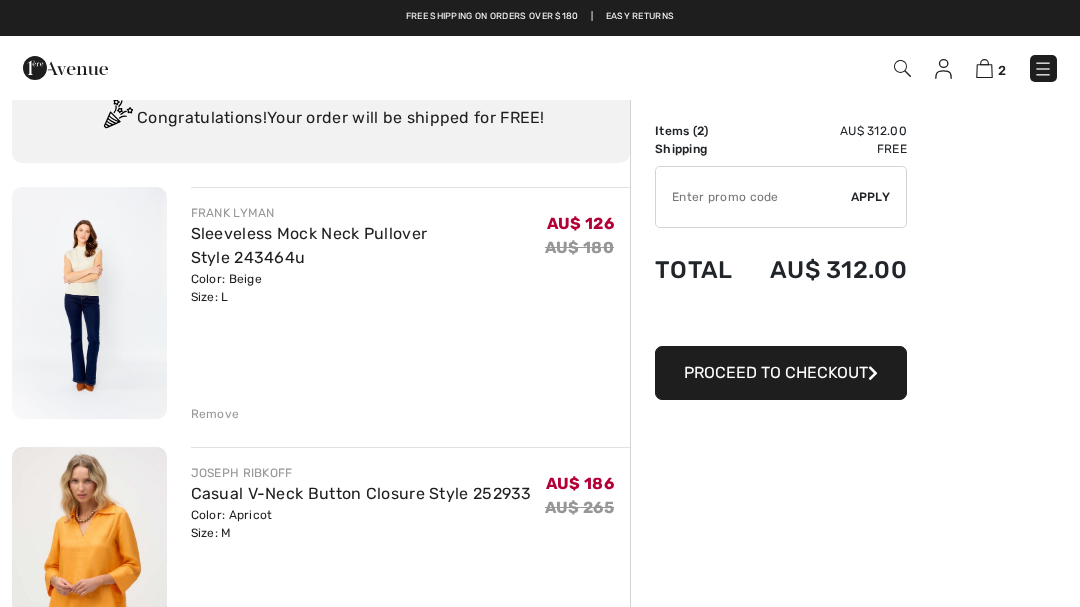 scroll, scrollTop: 73, scrollLeft: 0, axis: vertical 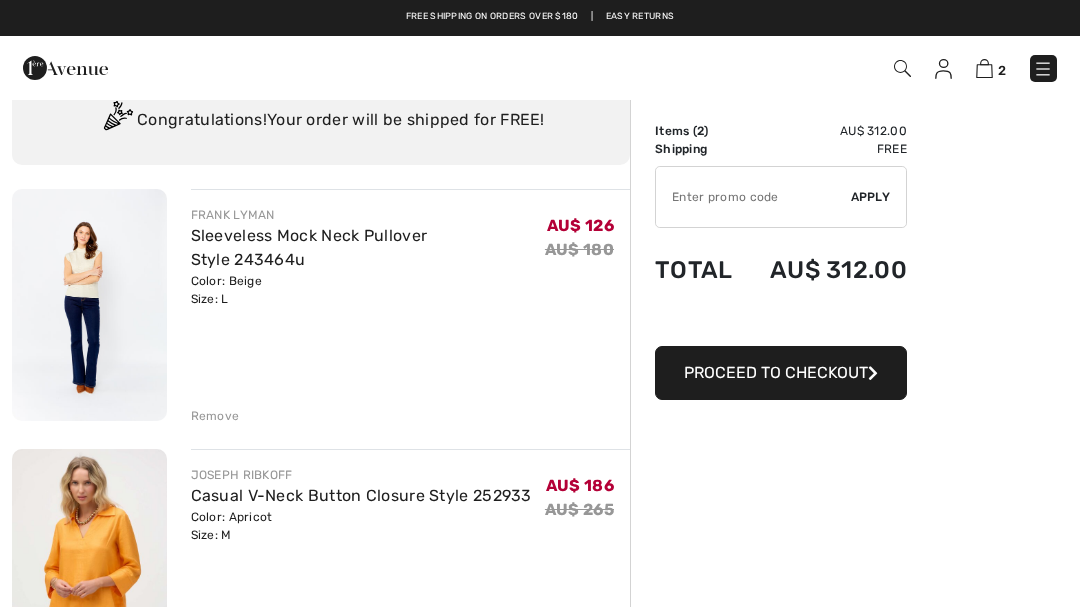 click on "Proceed to Checkout" at bounding box center [776, 372] 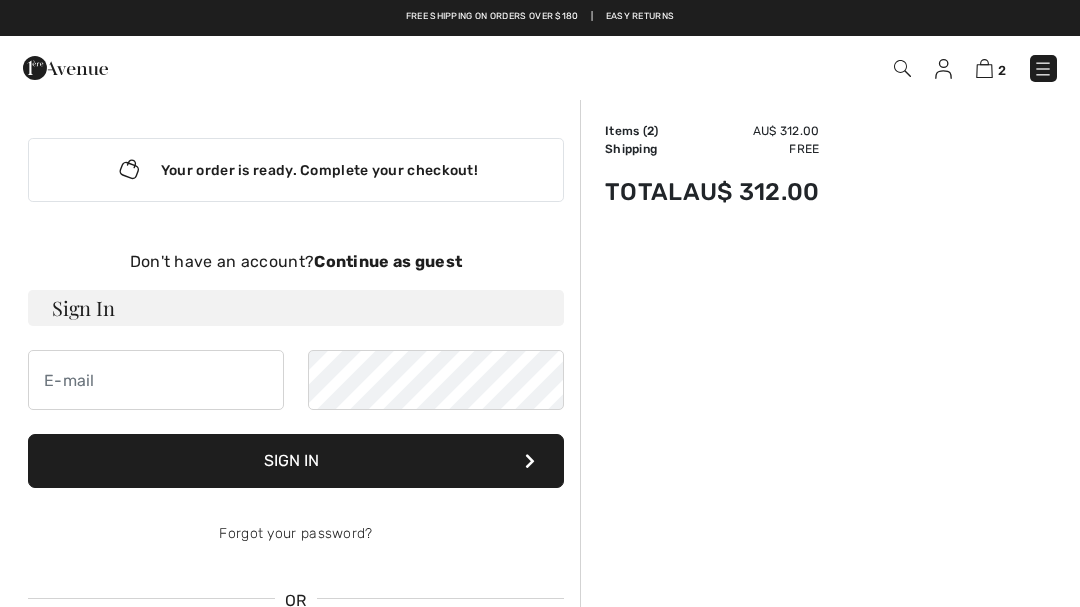 scroll, scrollTop: 0, scrollLeft: 0, axis: both 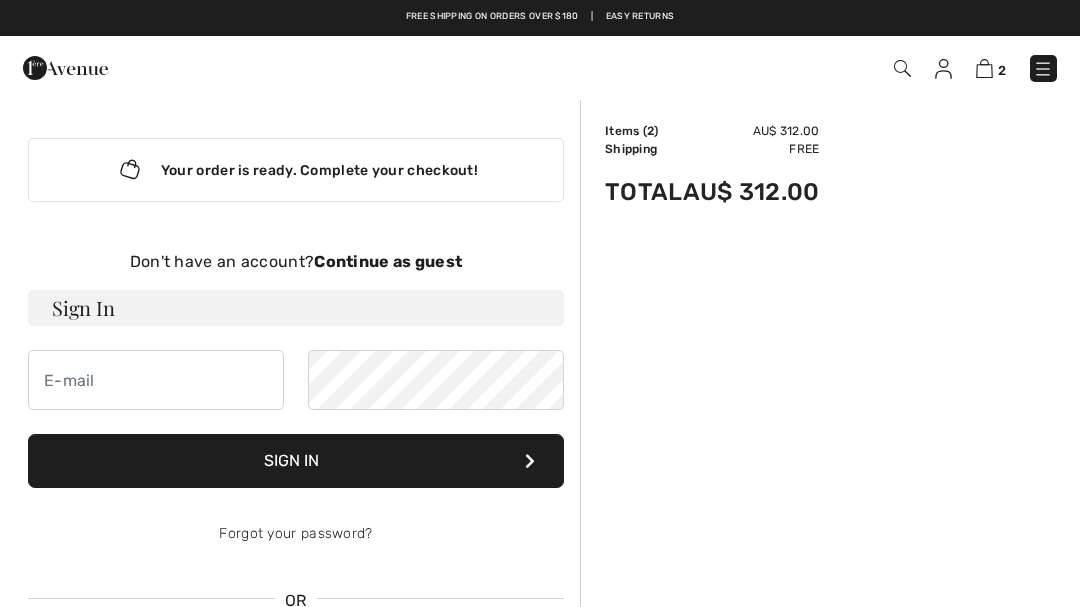 click on "Continue as guest" at bounding box center (388, 261) 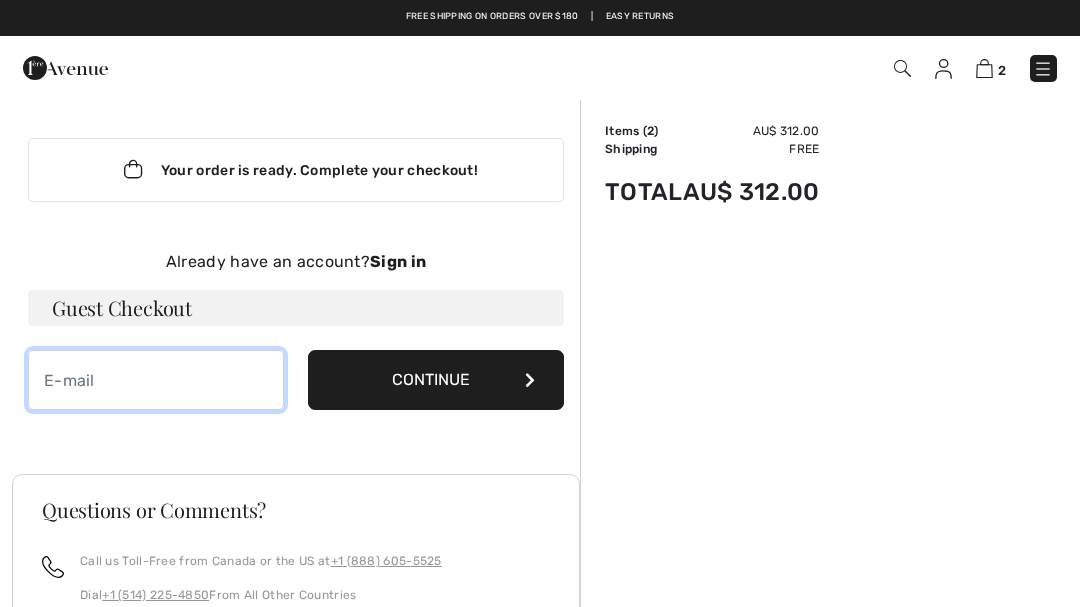 click at bounding box center (156, 380) 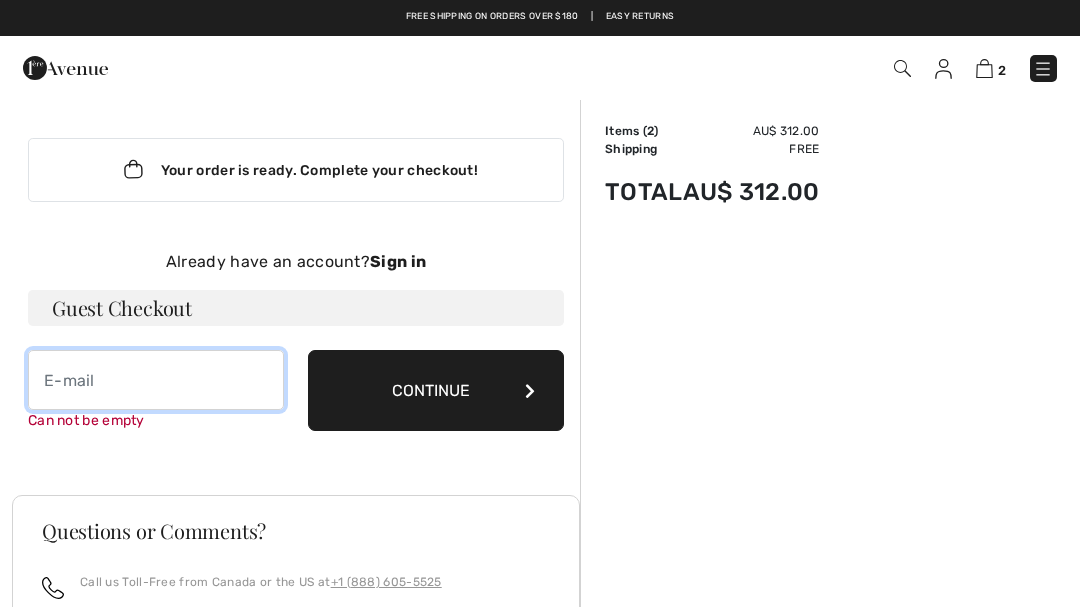 click at bounding box center [156, 380] 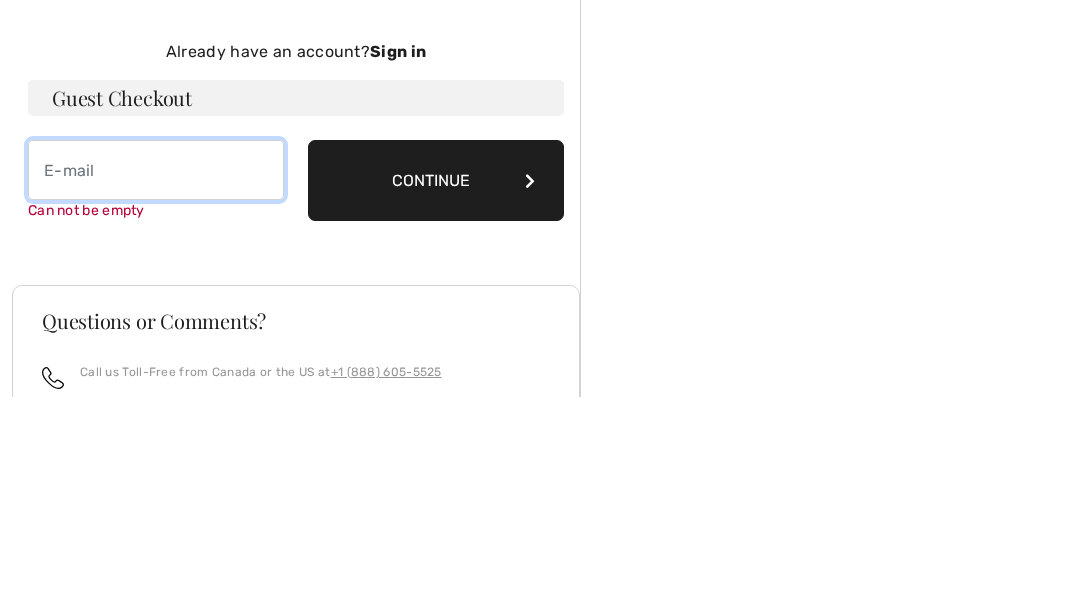 type on "debbiej782@gmail.com" 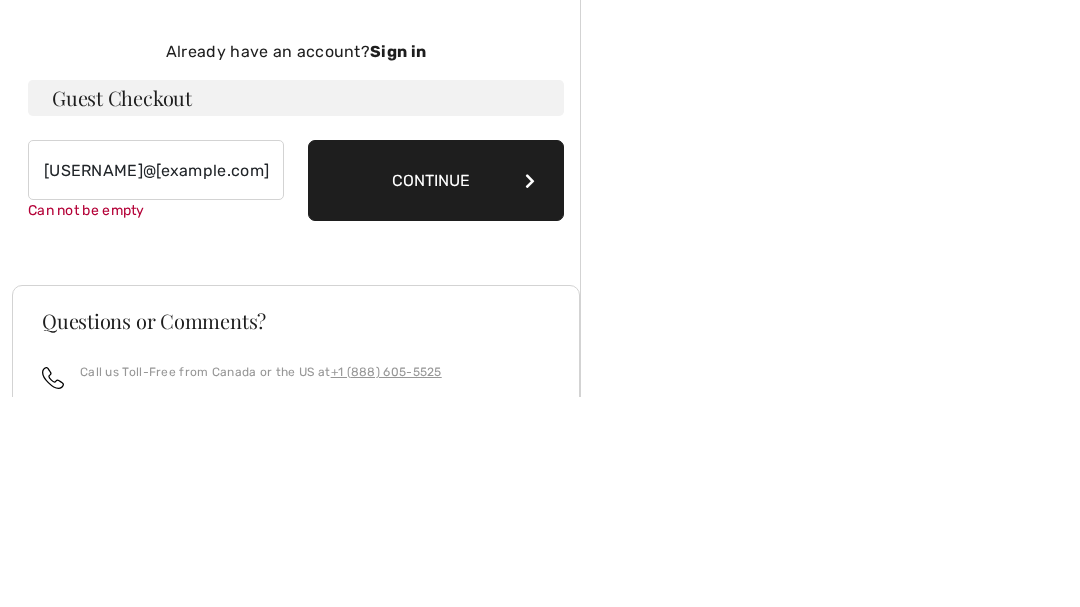 click on "Continue" at bounding box center (436, 390) 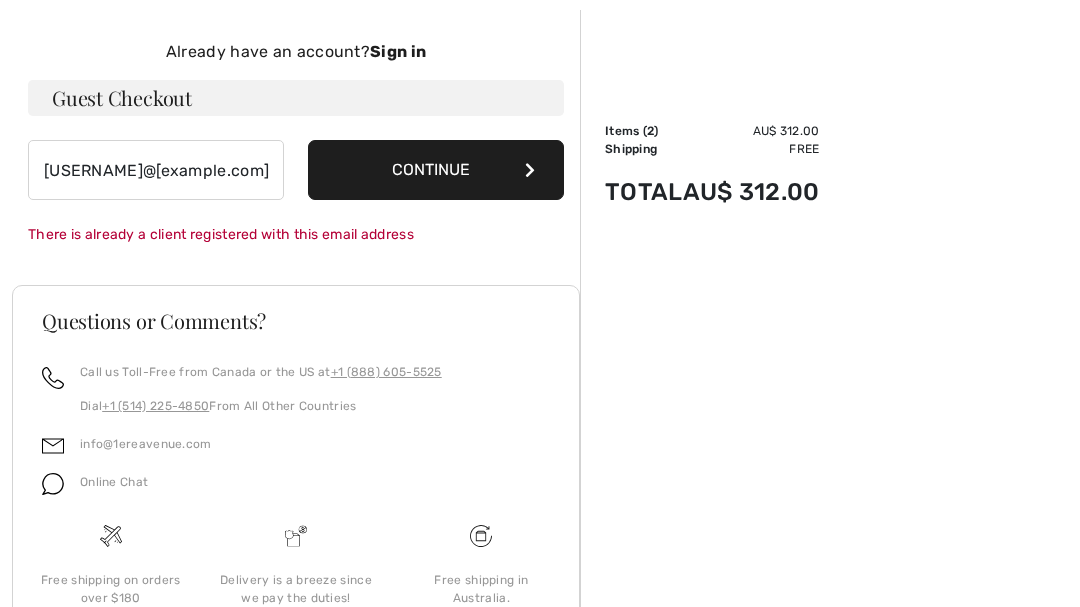 click at bounding box center (530, 170) 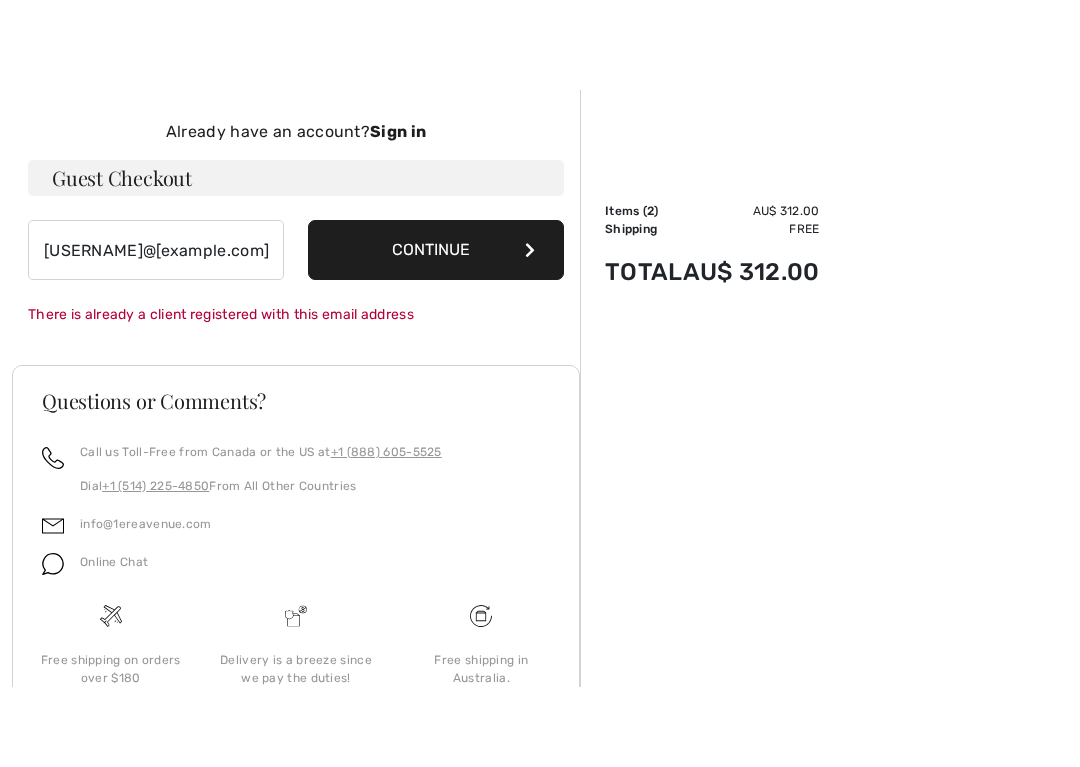 scroll, scrollTop: 132, scrollLeft: 0, axis: vertical 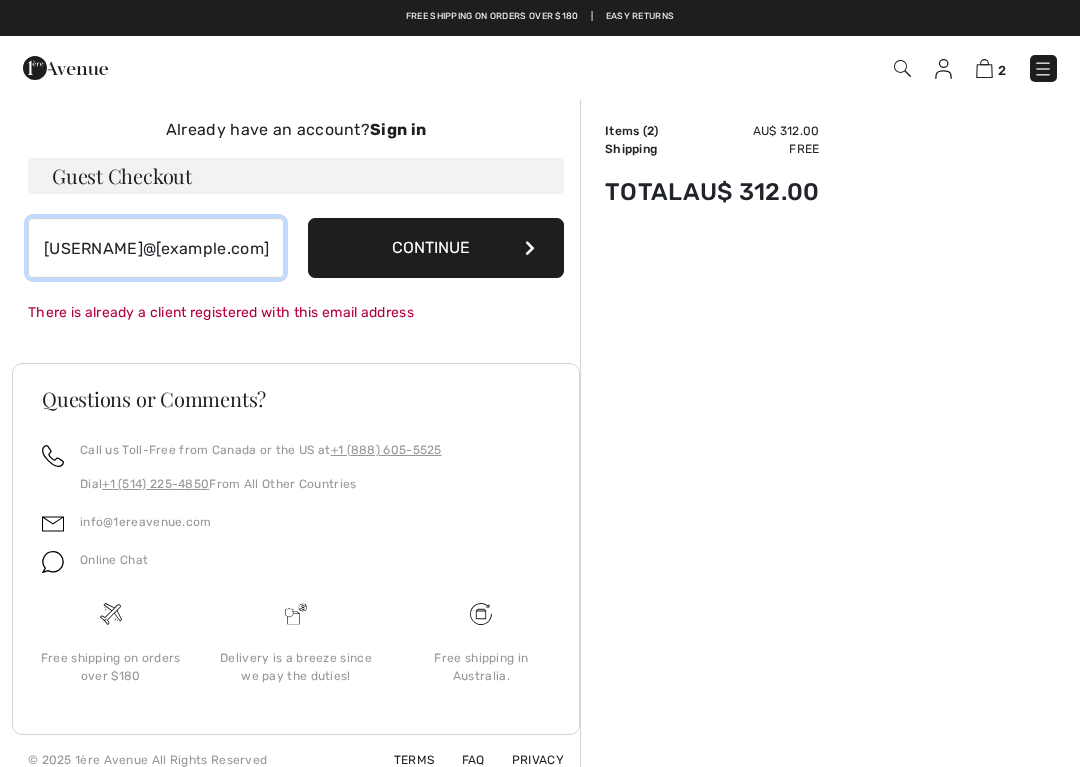 click on "debbiej782@gmail.com" at bounding box center (156, 248) 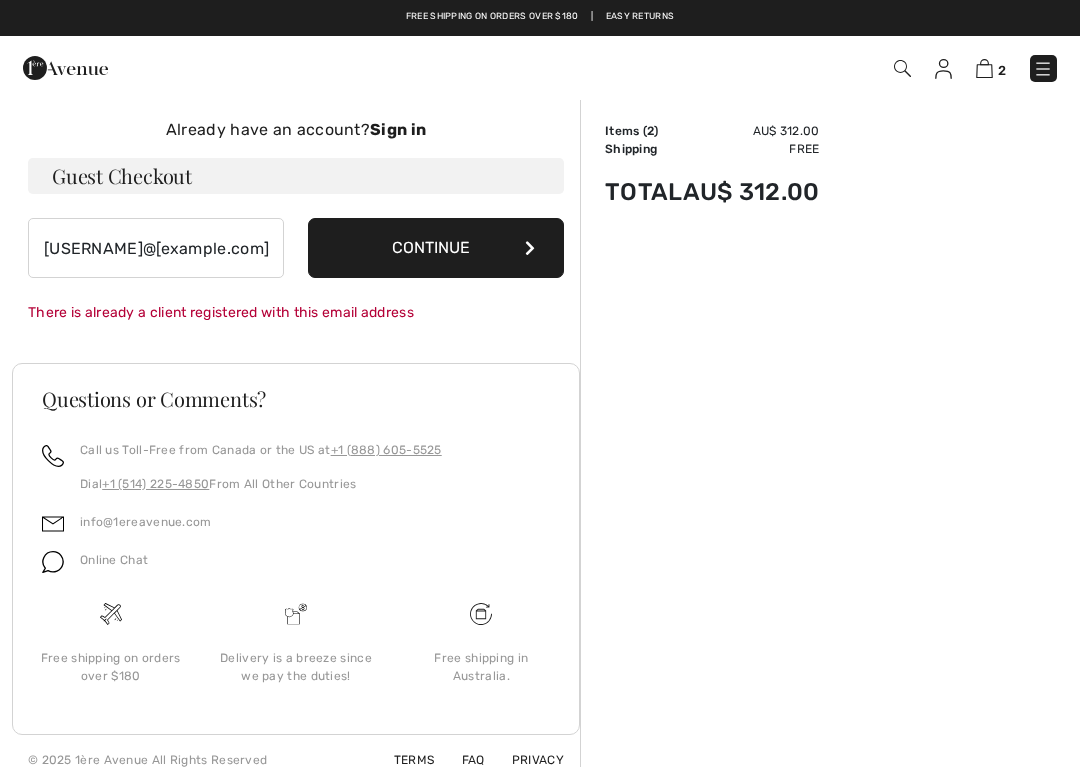 click on "Guest Checkout" at bounding box center [296, 176] 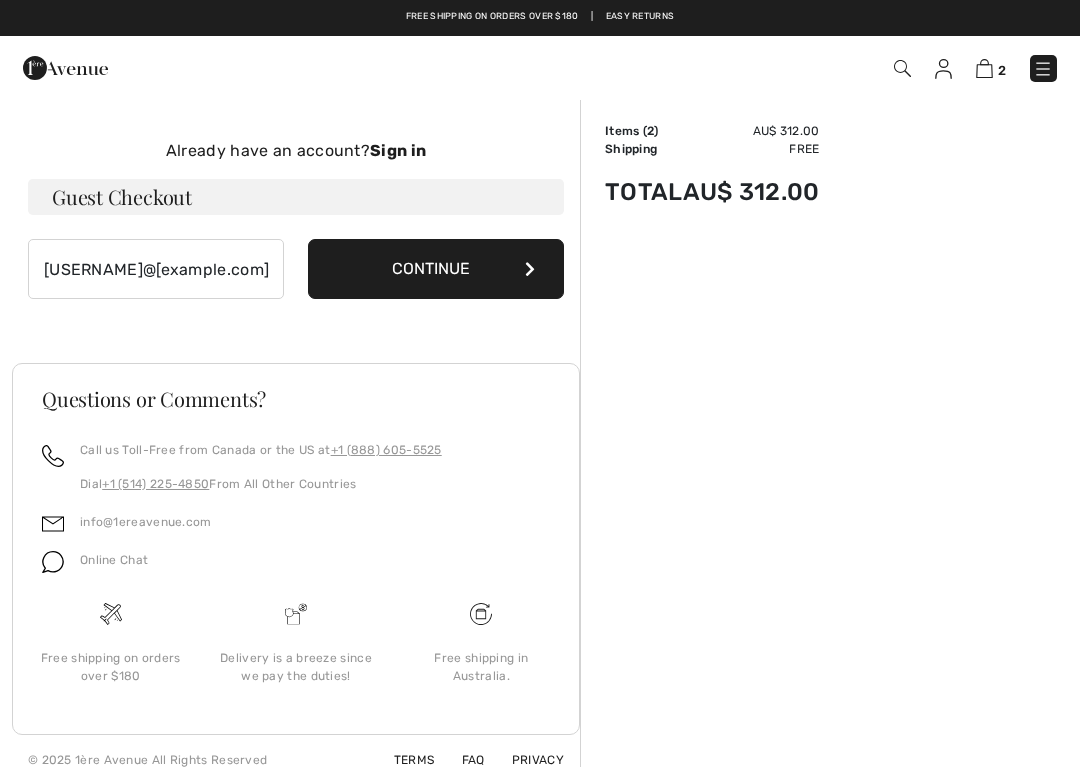 click at bounding box center [530, 269] 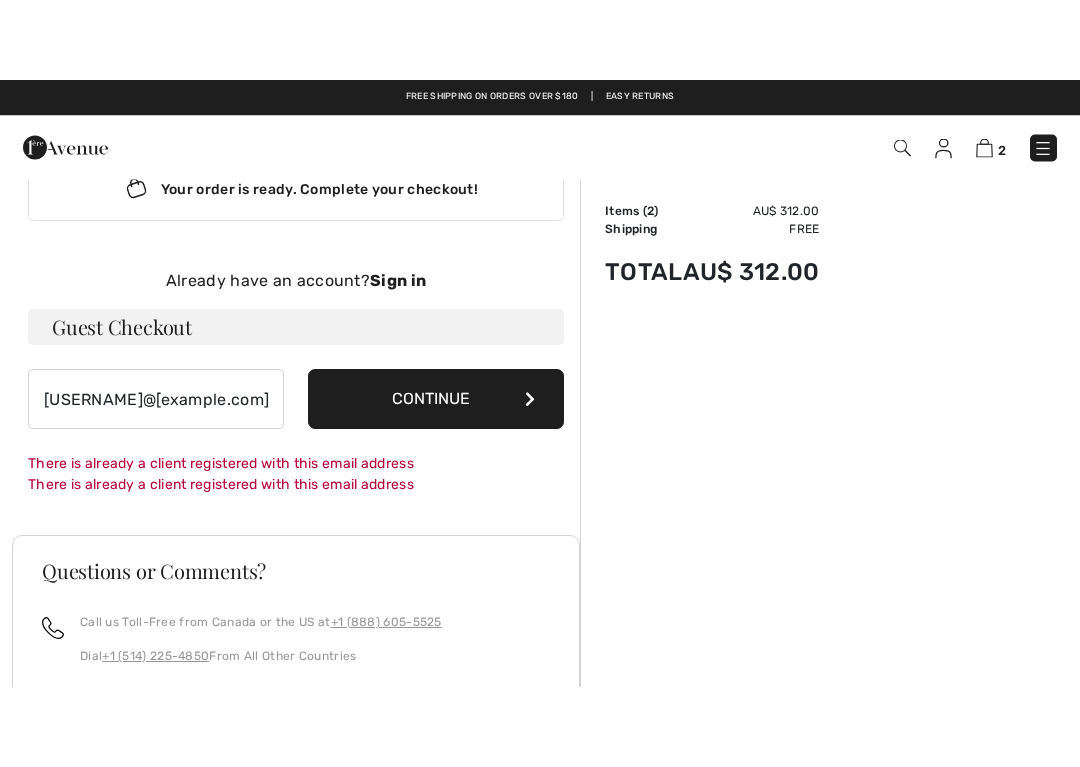 scroll, scrollTop: 0, scrollLeft: 0, axis: both 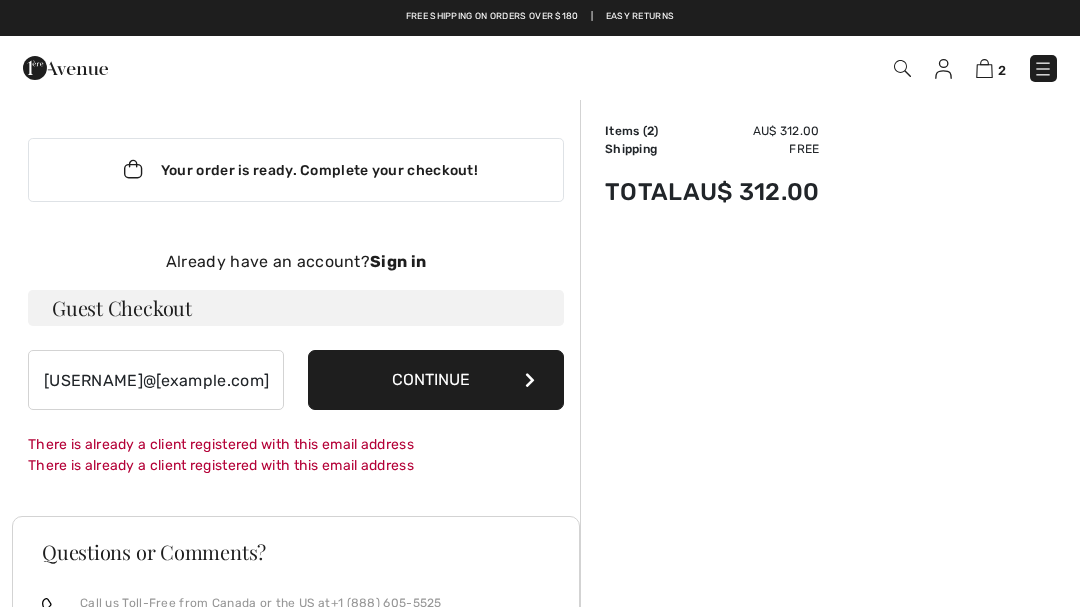 click on "Guest Checkout" at bounding box center [296, 308] 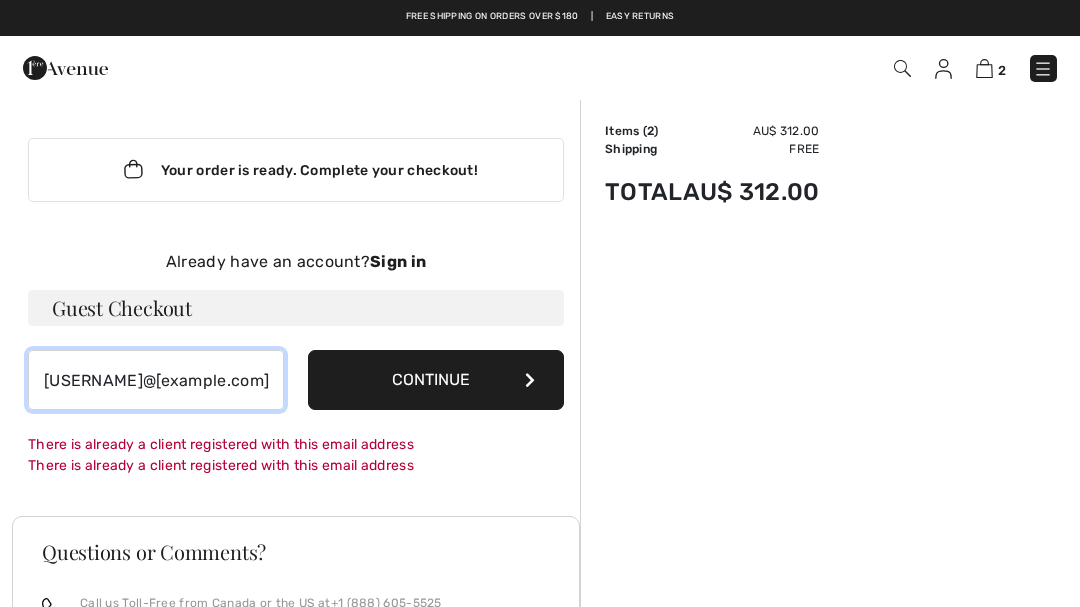 click on "debbiej782@gmail.com" at bounding box center (156, 380) 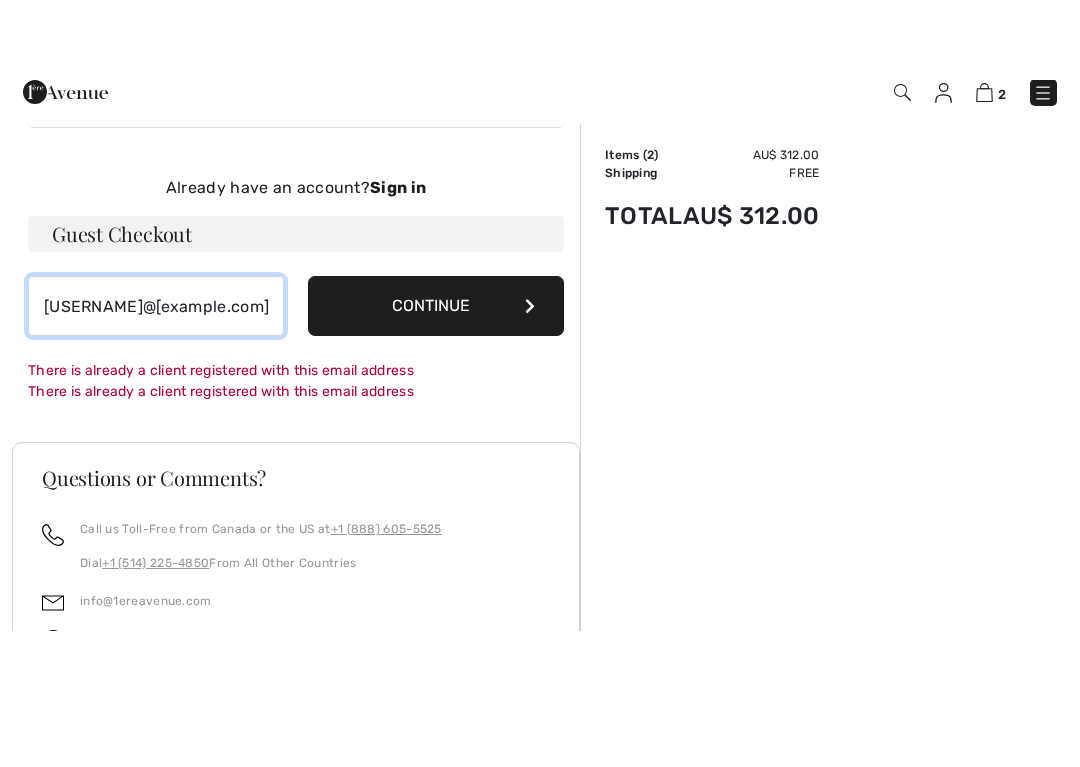 scroll, scrollTop: 26, scrollLeft: 0, axis: vertical 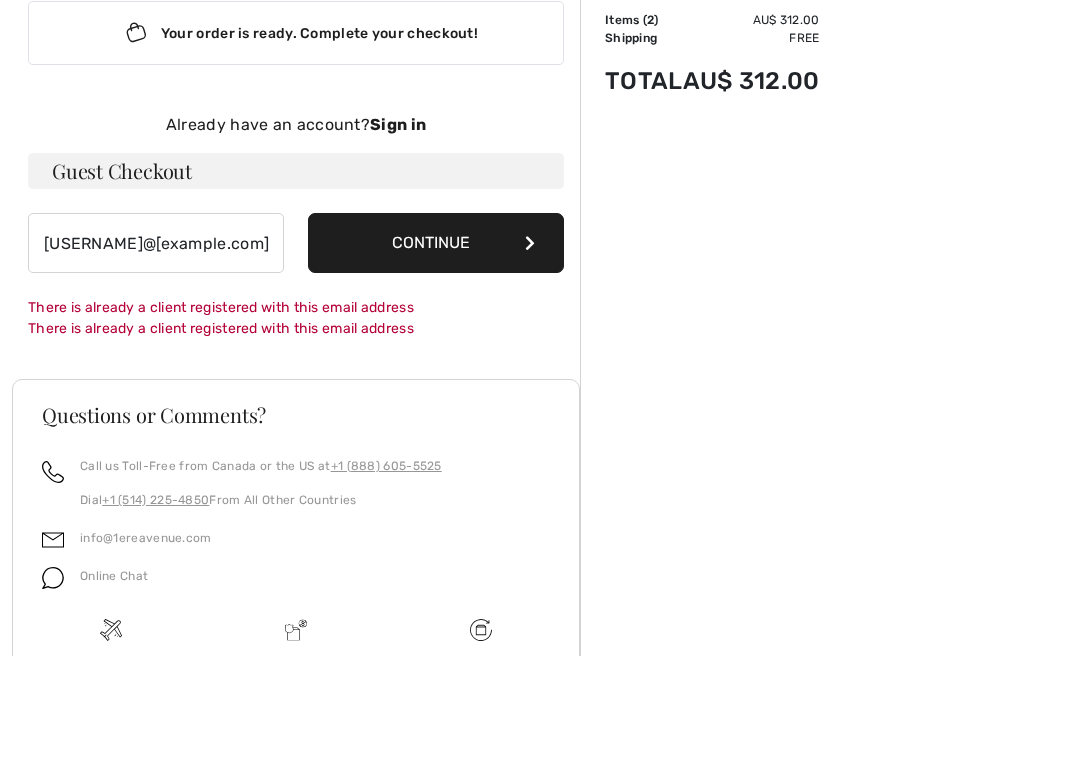 click on "Continue" at bounding box center (436, 354) 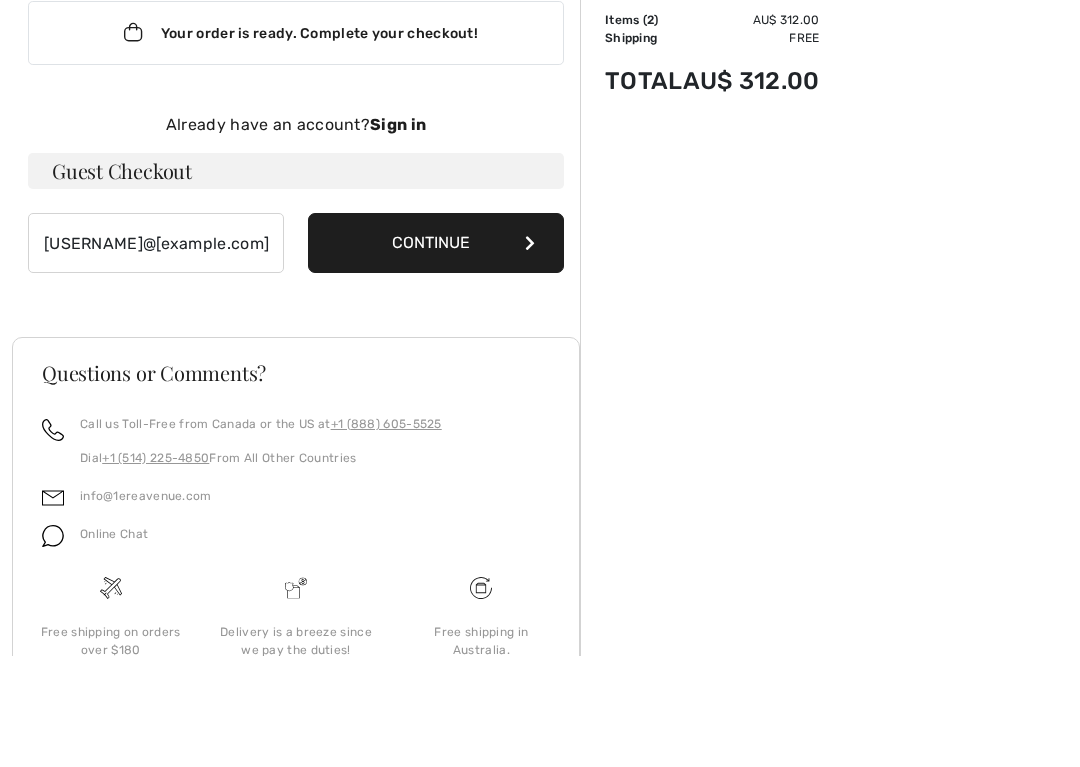 scroll, scrollTop: 111, scrollLeft: 0, axis: vertical 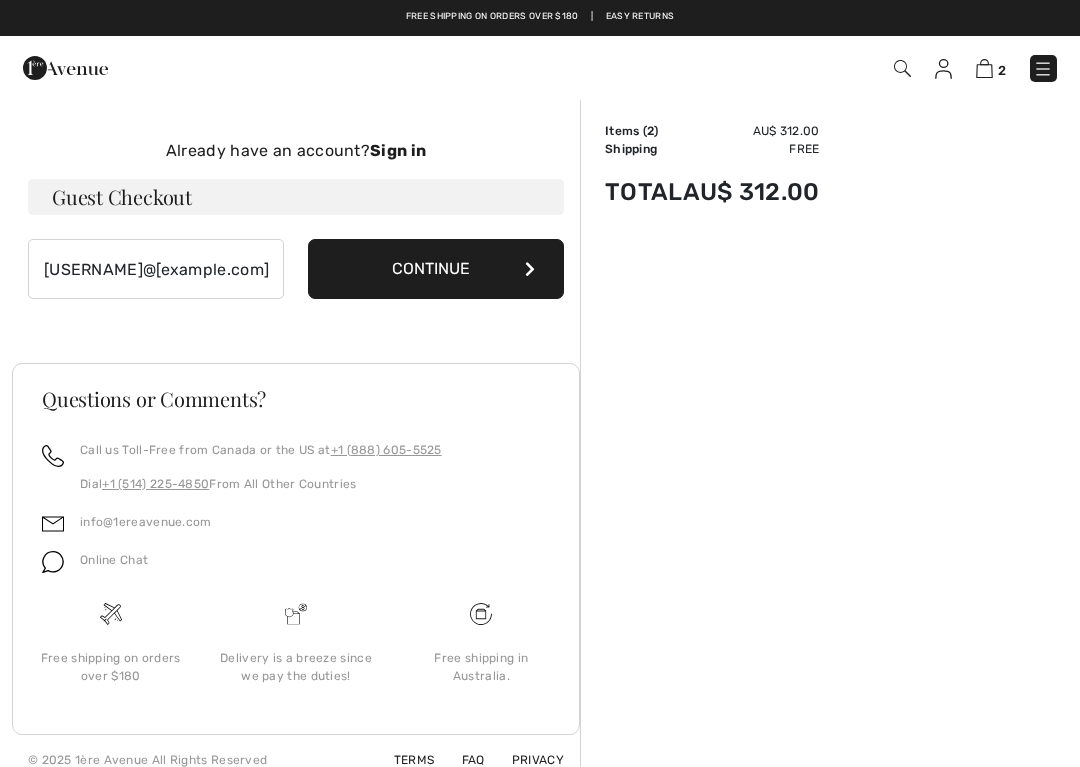 click on "Continue" at bounding box center (436, 269) 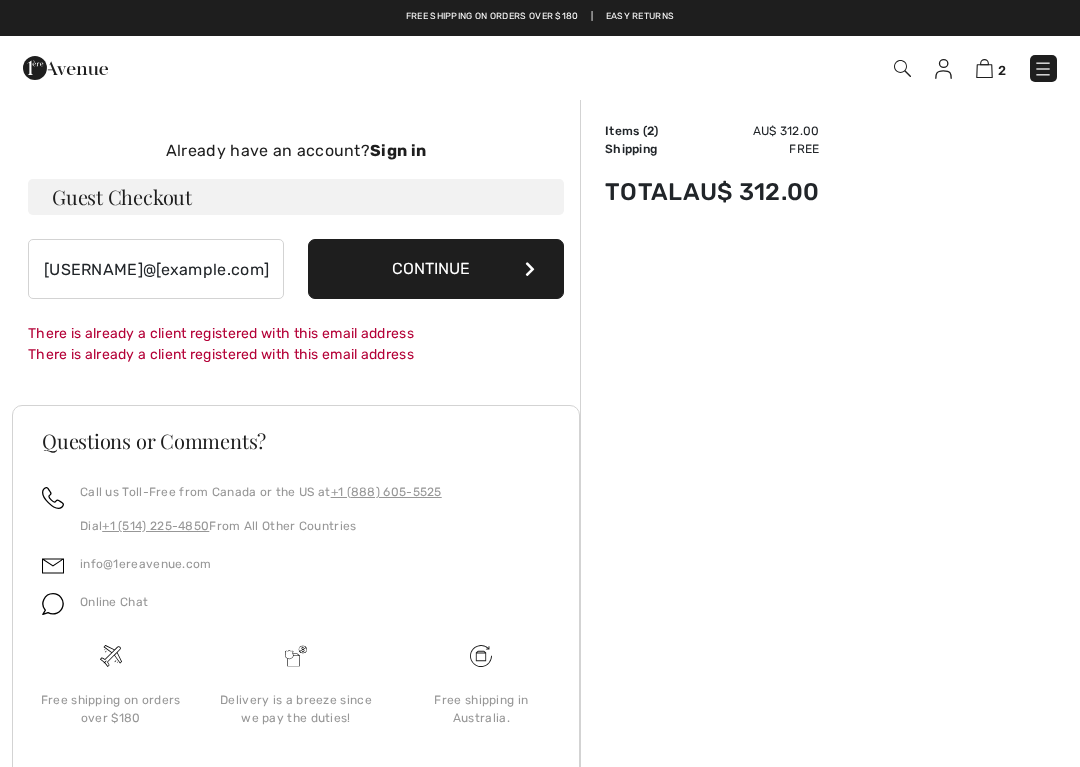 click at bounding box center (530, 269) 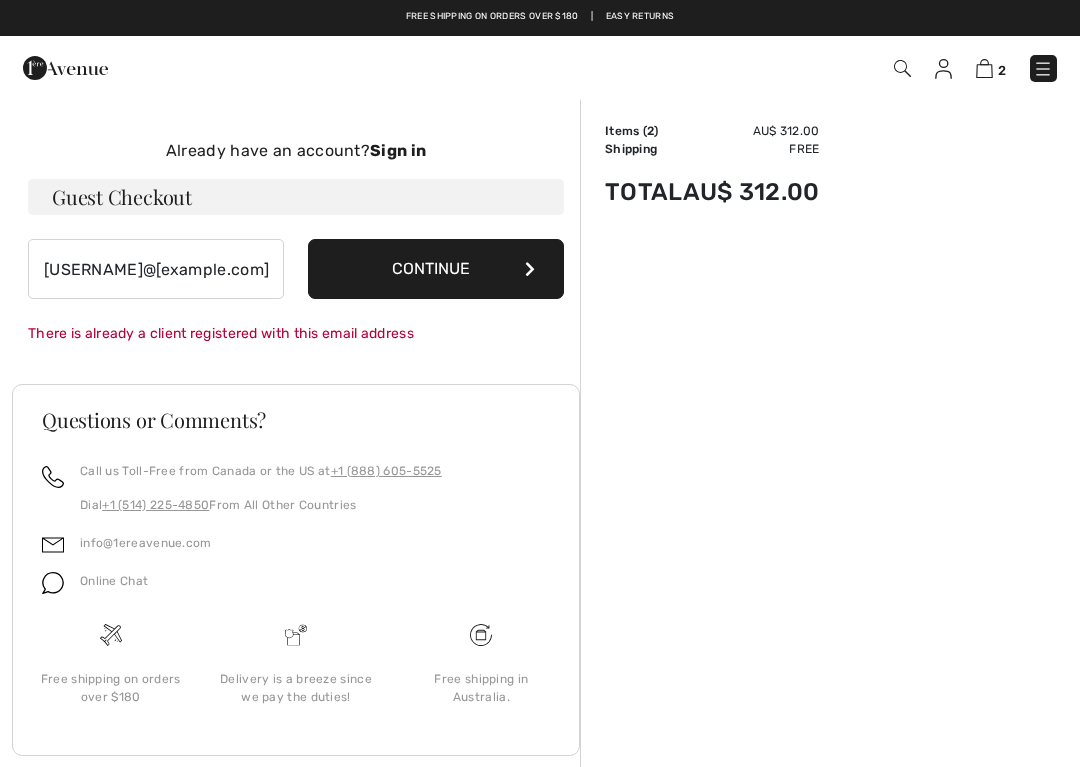 click at bounding box center [65, 68] 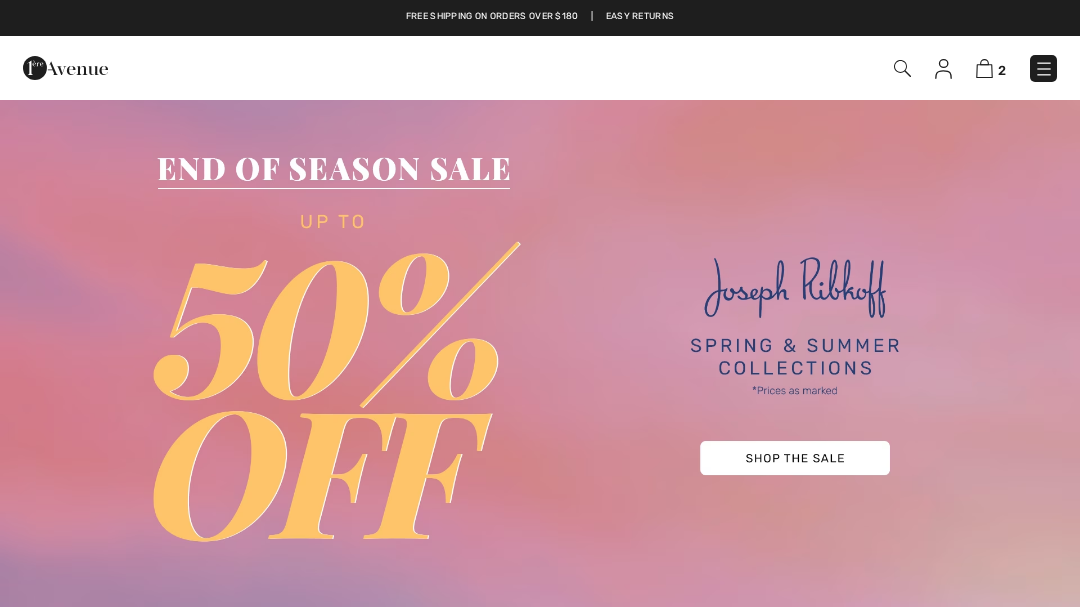 scroll, scrollTop: 0, scrollLeft: 0, axis: both 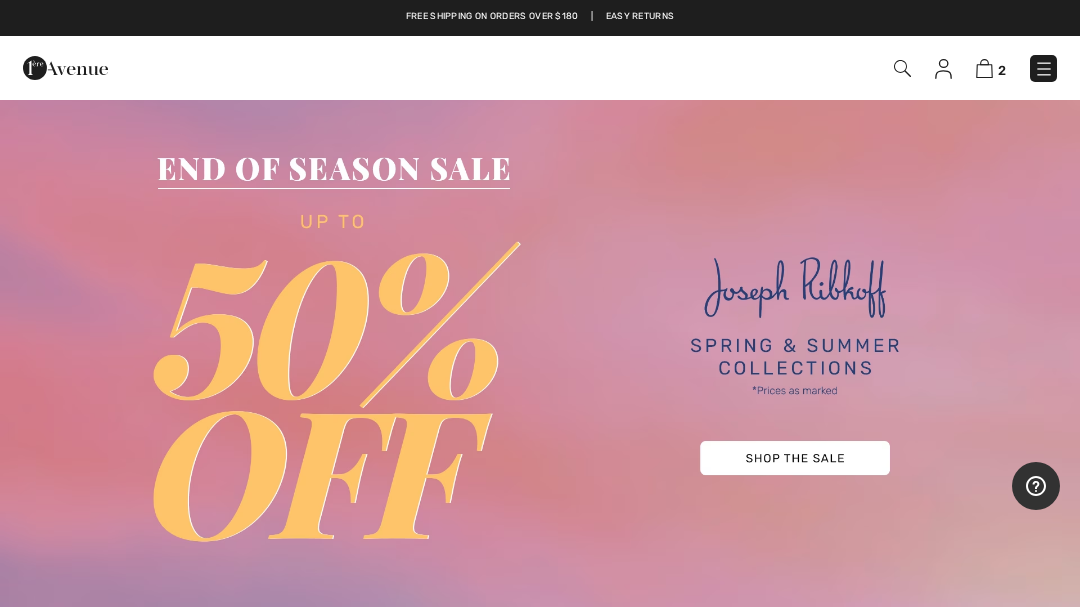 click at bounding box center (984, 68) 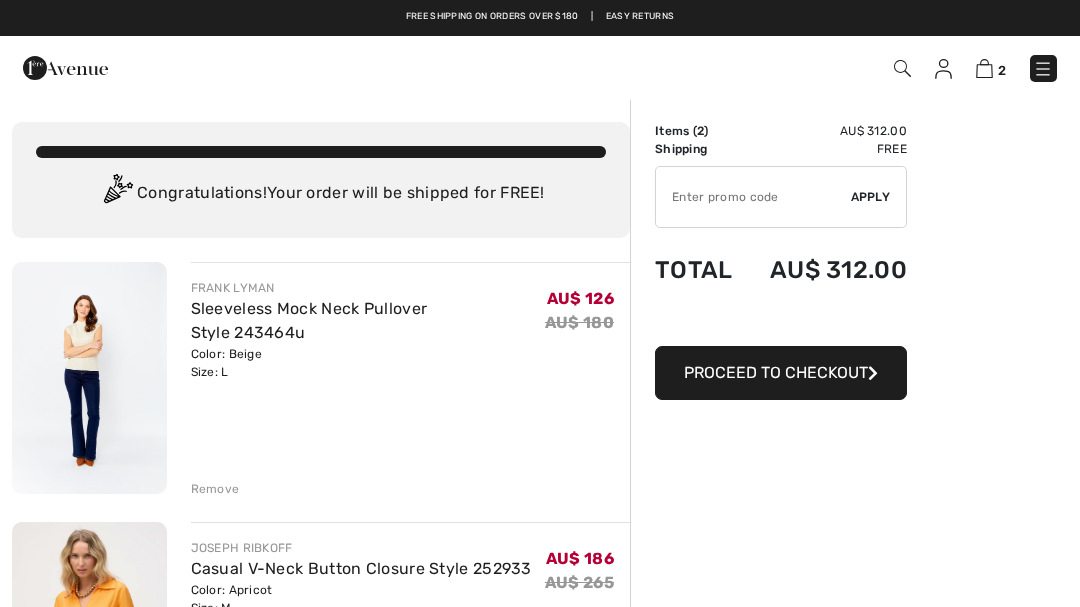 scroll, scrollTop: 0, scrollLeft: 0, axis: both 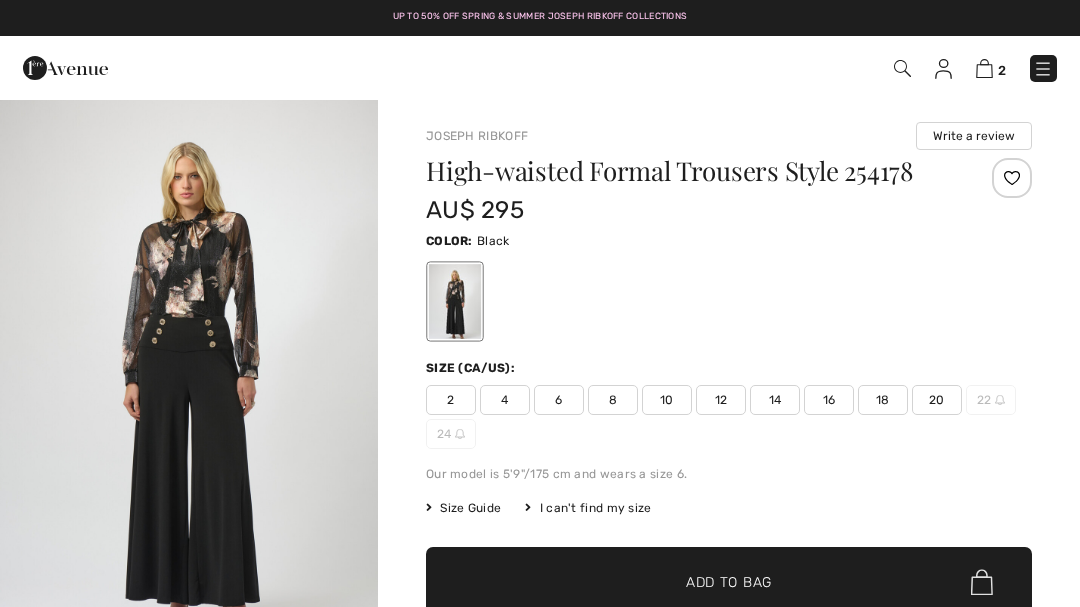 click at bounding box center [984, 68] 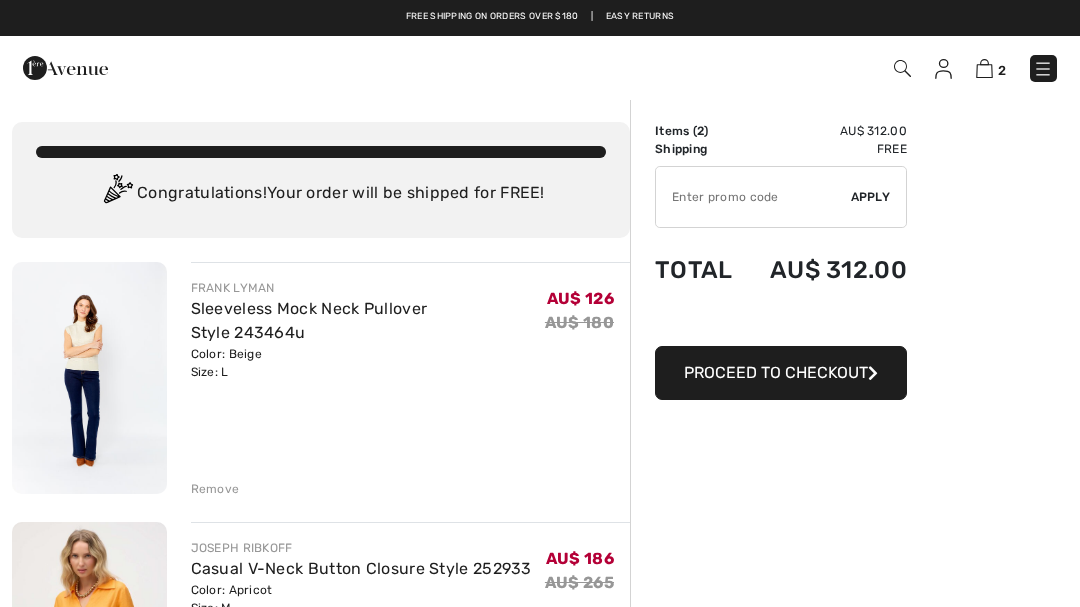 scroll, scrollTop: 0, scrollLeft: 0, axis: both 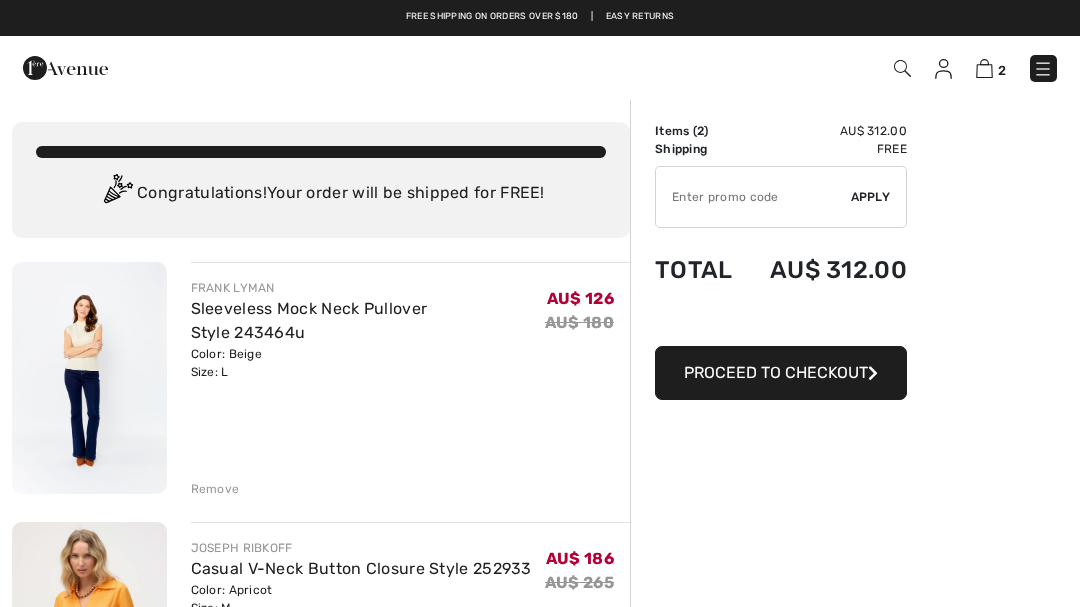 click on "Proceed to Checkout" at bounding box center (776, 372) 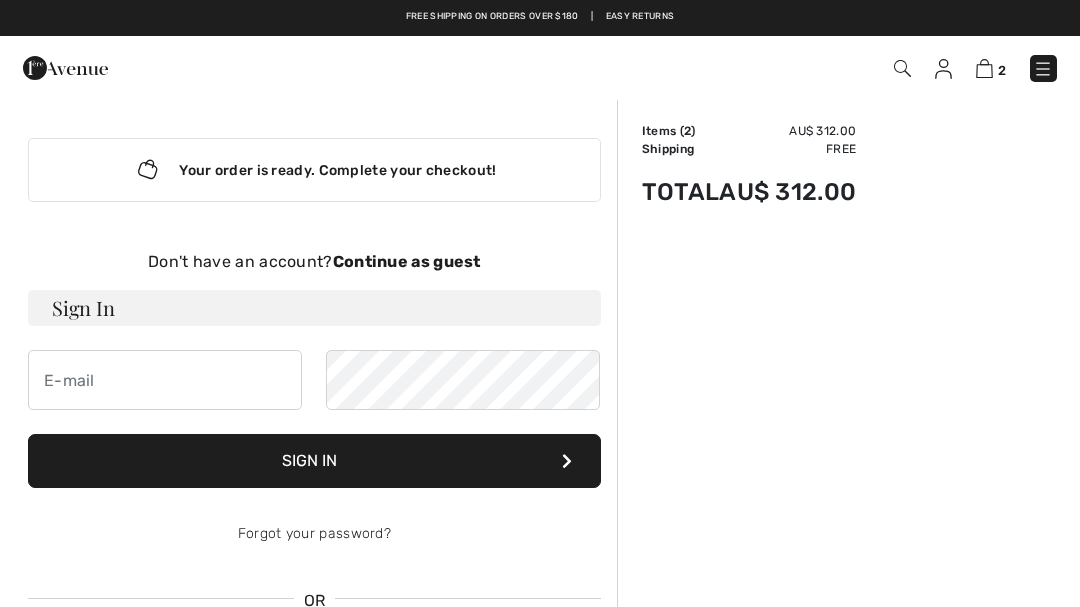 scroll, scrollTop: 0, scrollLeft: 0, axis: both 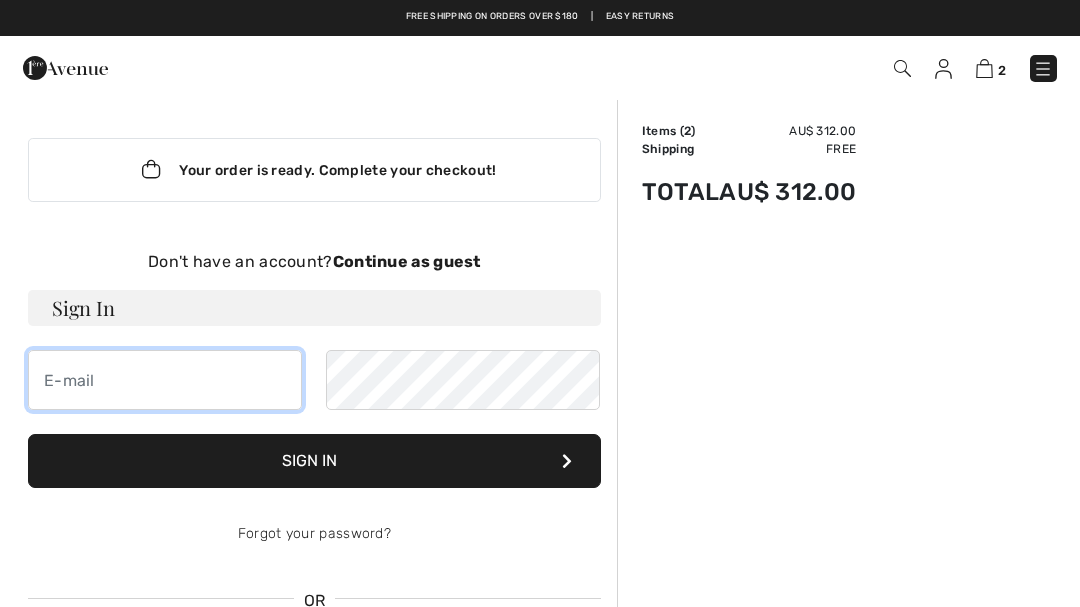 click at bounding box center [165, 380] 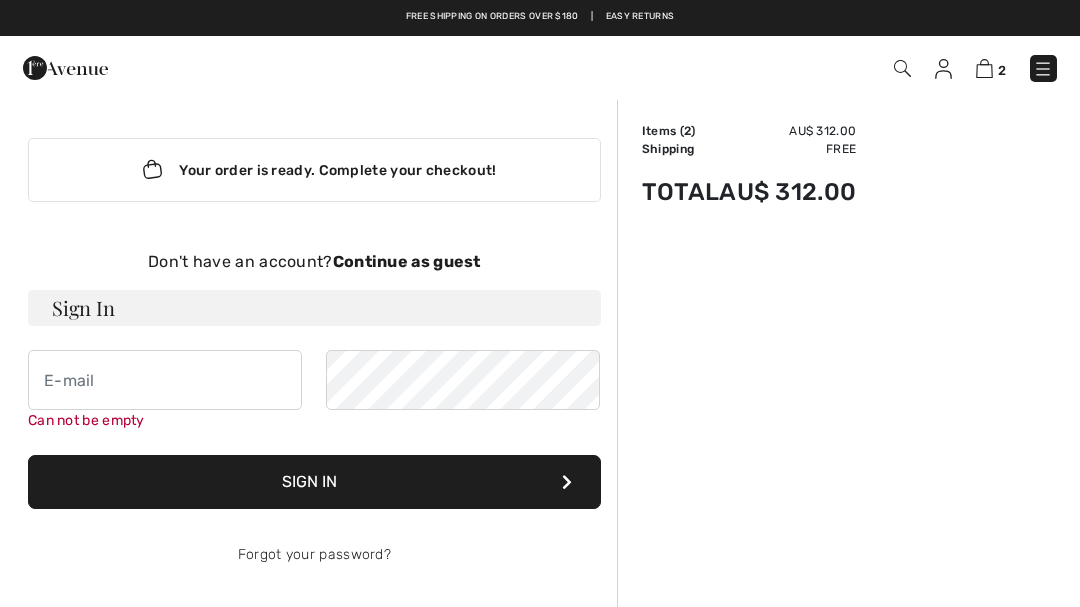 type on "[EMAIL]" 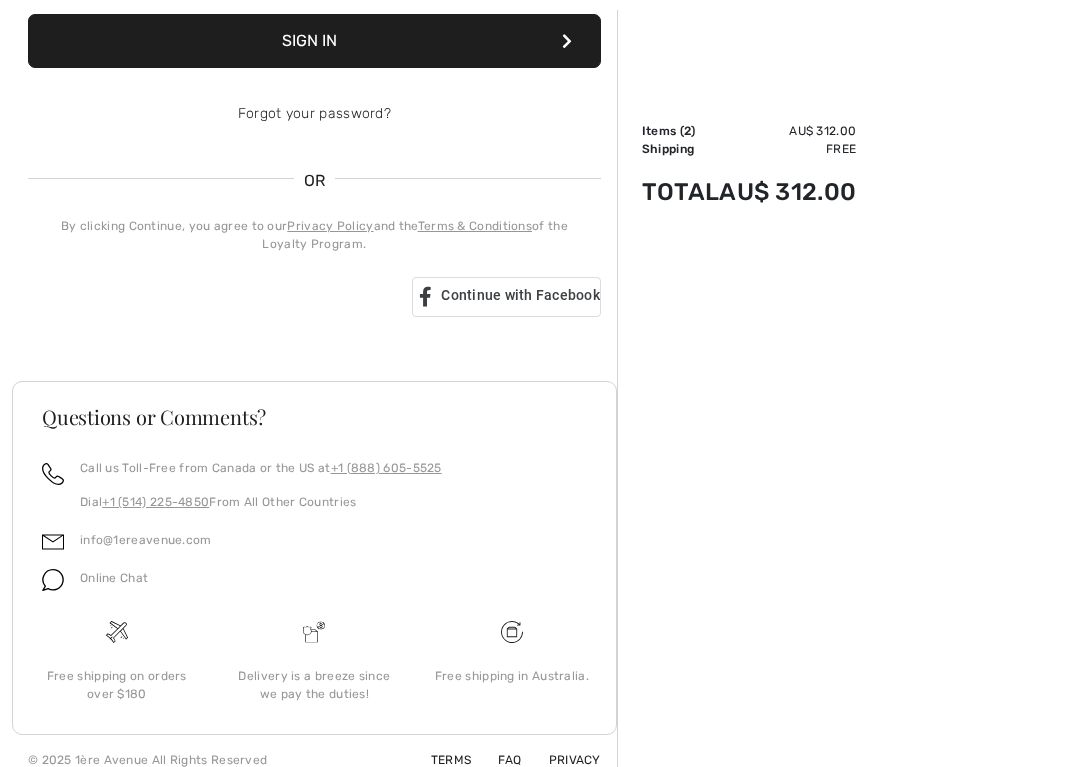 scroll, scrollTop: 459, scrollLeft: 0, axis: vertical 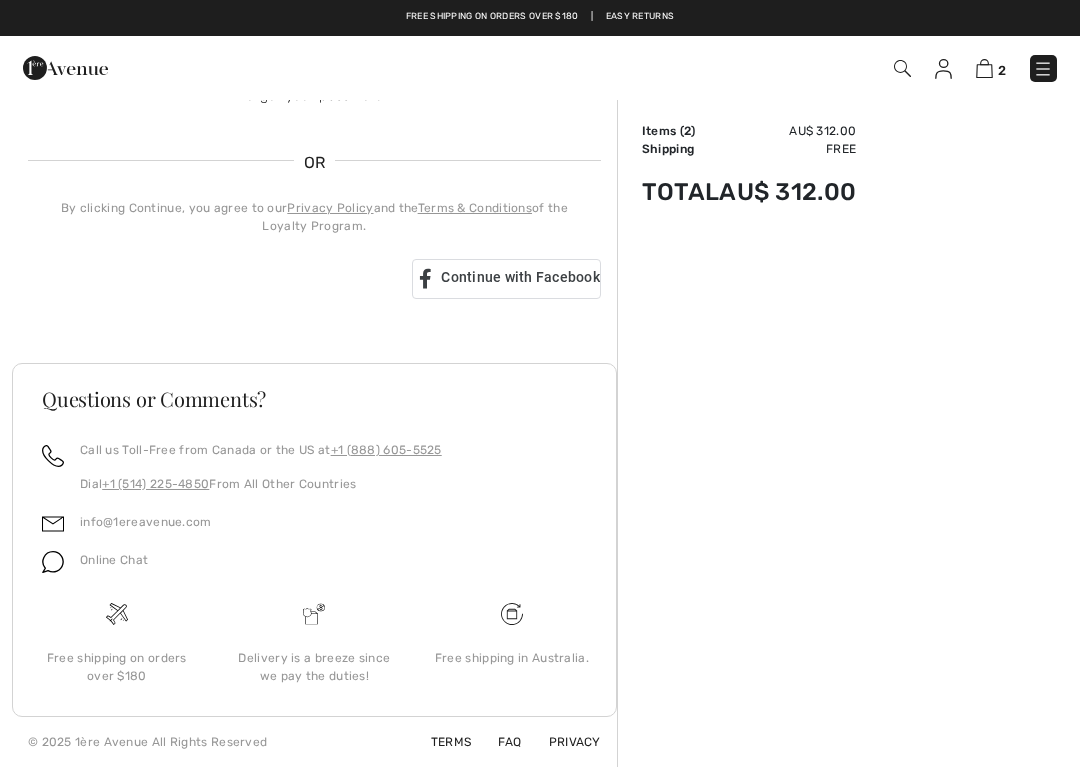 click on "Your order is ready. Complete your checkout!
Don't have an account?  Continue as guest
Sign In
[EMAIL] Can not be empty
Sign In
Forgot your password?
OR
By clicking Continue, you agree to our  Privacy Policy  and the  Terms & Conditions  of the Loyalty Program." at bounding box center (314, -11) 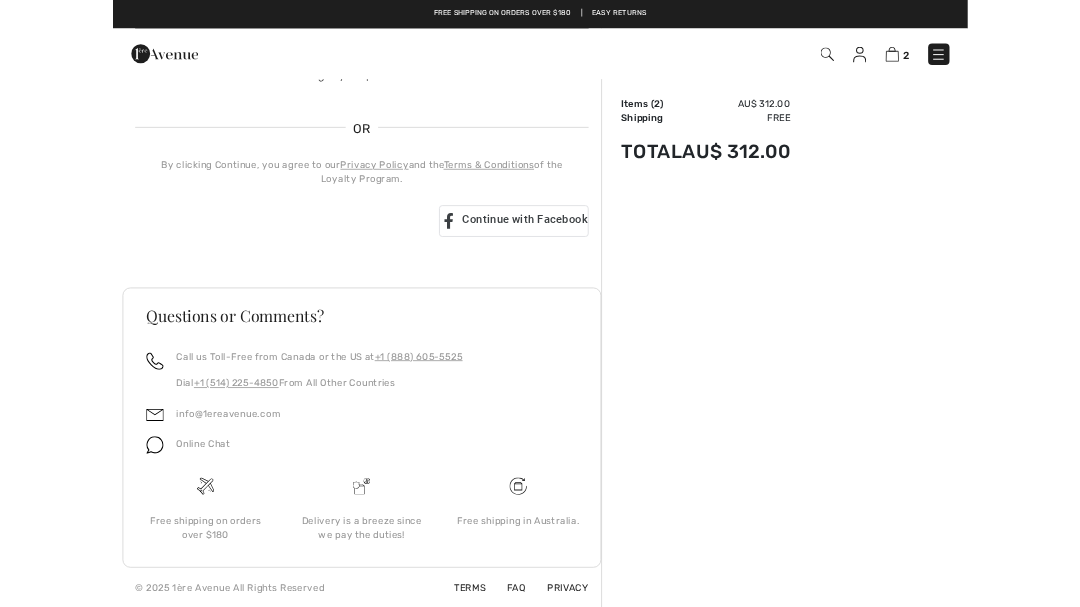 scroll, scrollTop: 438, scrollLeft: 0, axis: vertical 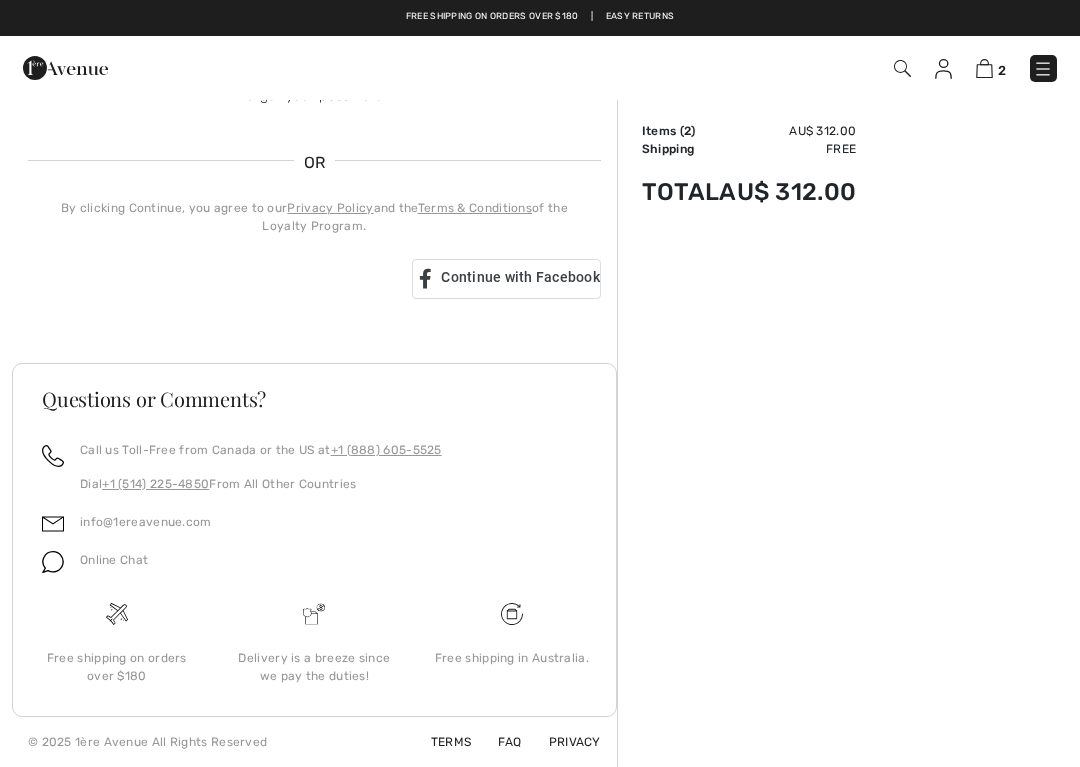 click on "Continue with Facebook" at bounding box center [520, 277] 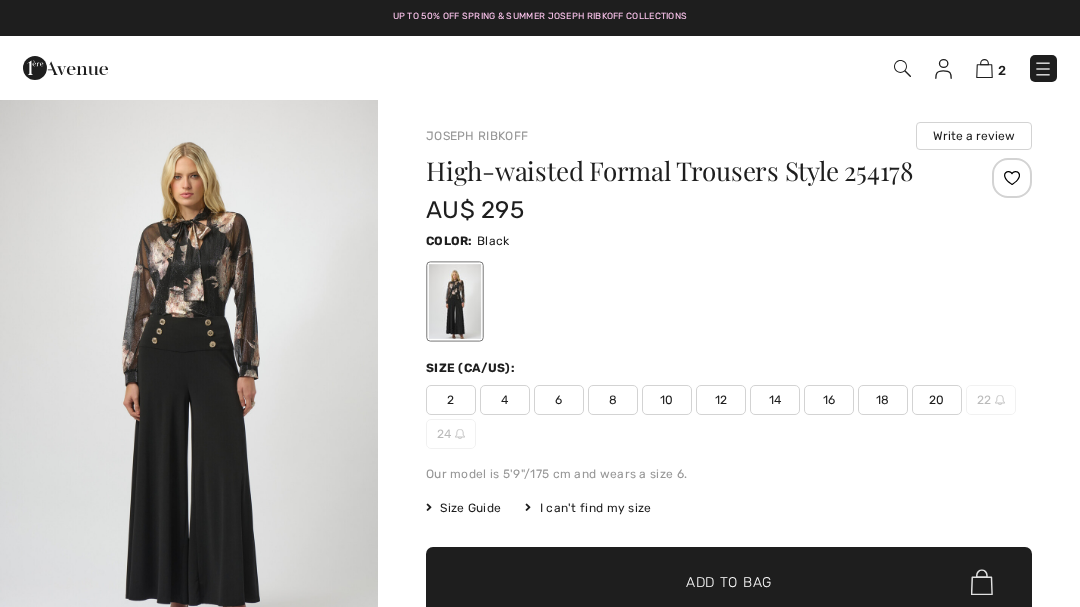 scroll, scrollTop: 0, scrollLeft: 0, axis: both 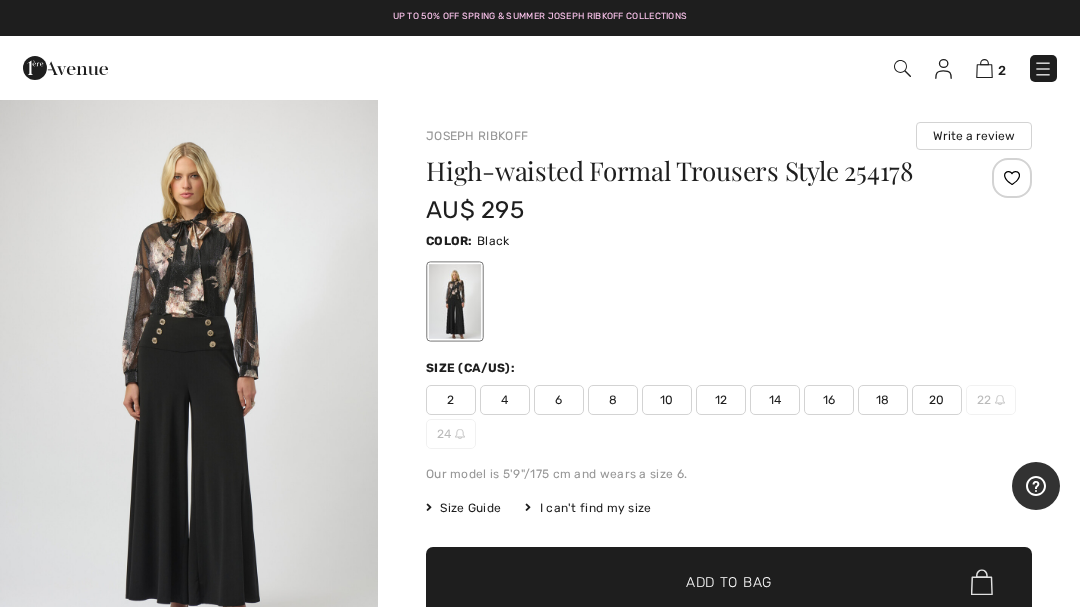 click at bounding box center [984, 68] 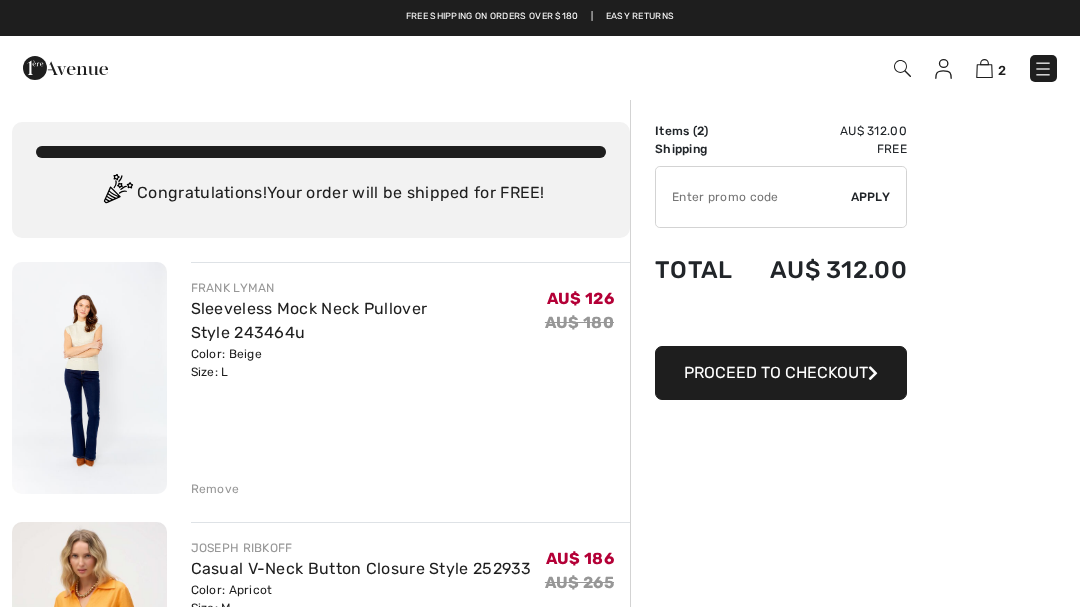 scroll, scrollTop: 0, scrollLeft: 0, axis: both 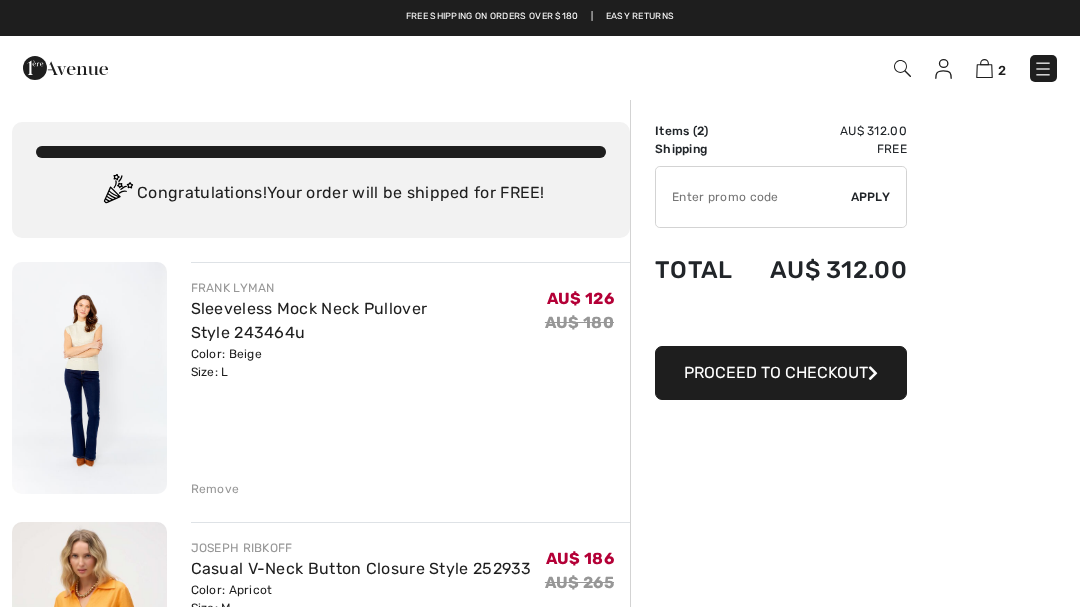 click on "Proceed to Checkout" at bounding box center (781, 373) 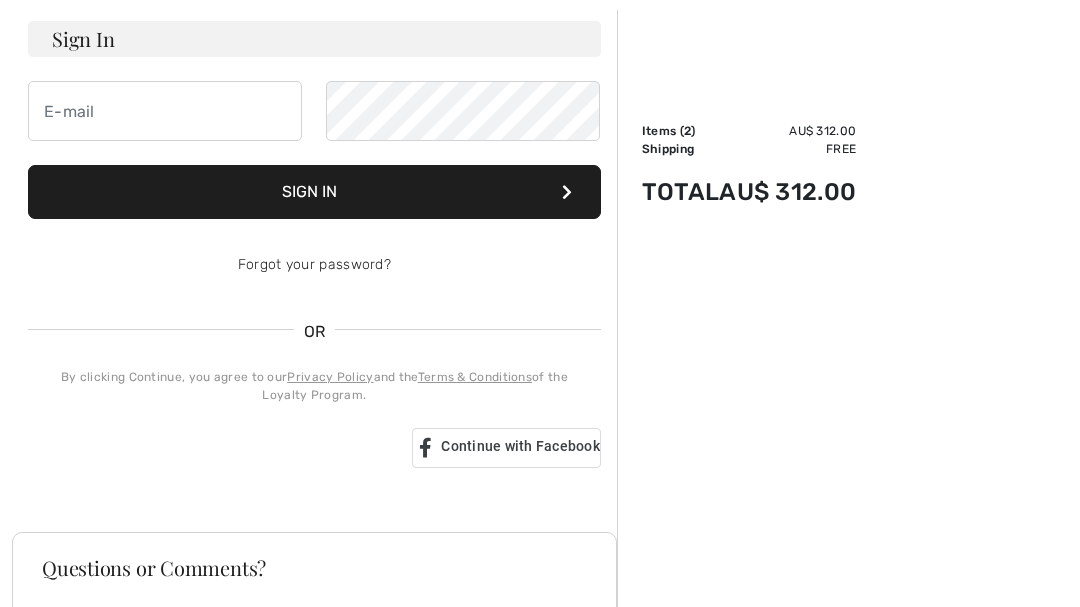 scroll, scrollTop: 270, scrollLeft: 0, axis: vertical 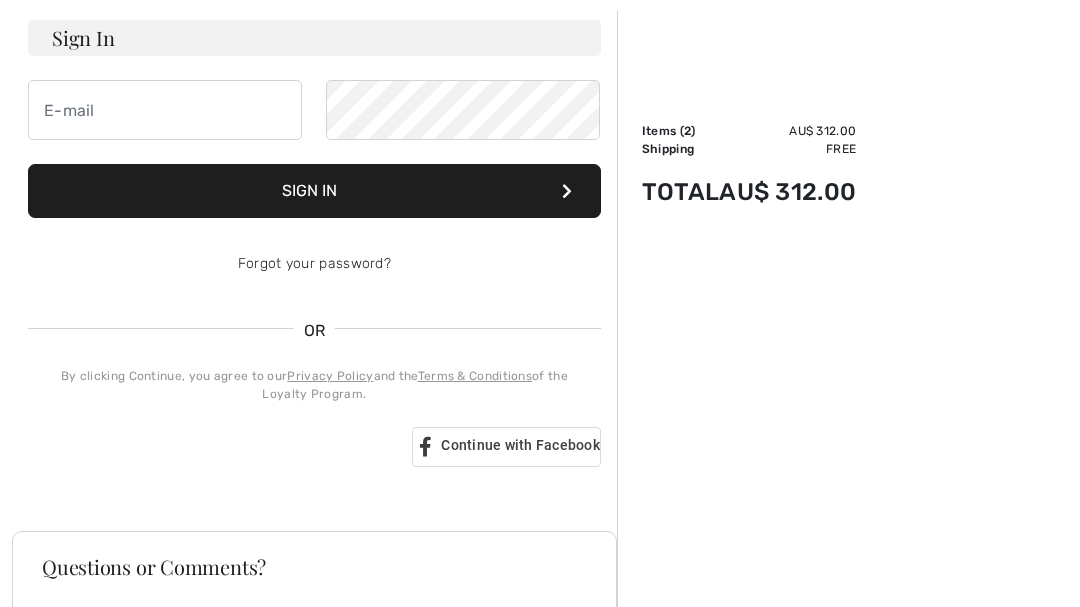 click at bounding box center (212, 447) 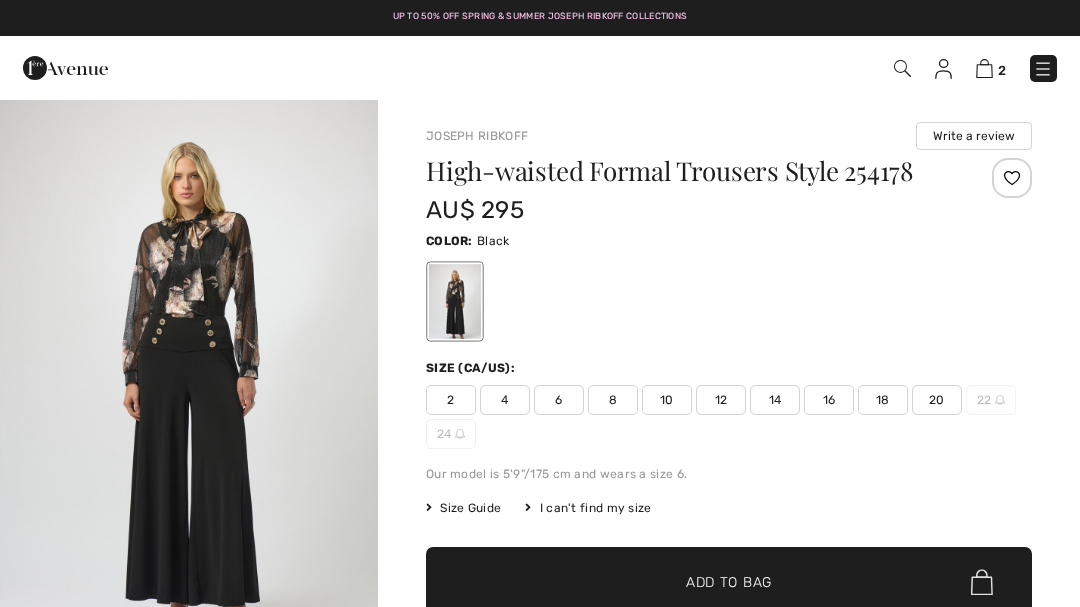 scroll, scrollTop: 0, scrollLeft: 0, axis: both 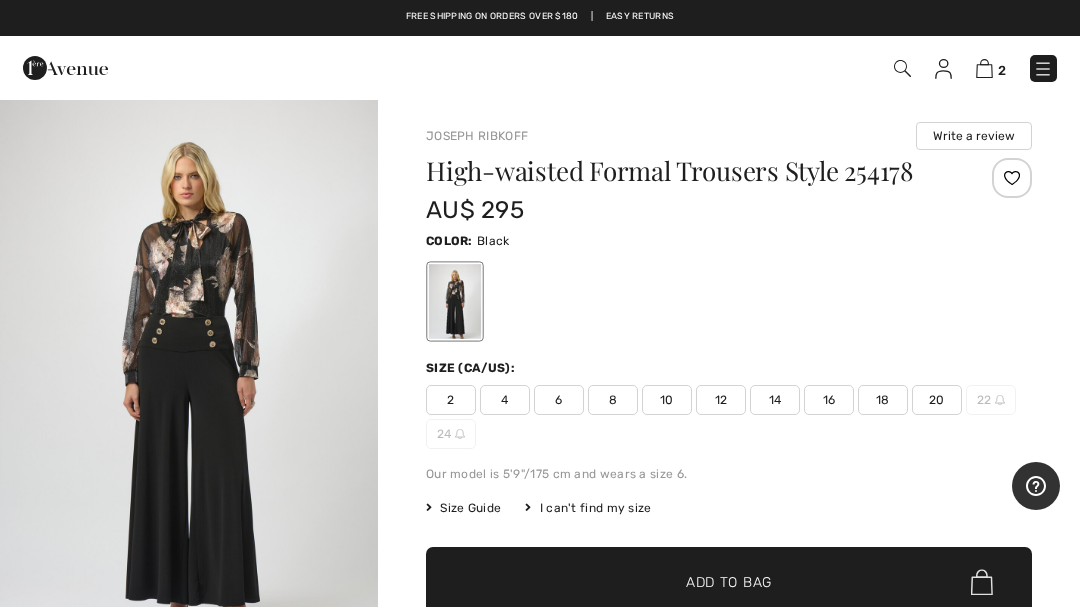 click at bounding box center [984, 68] 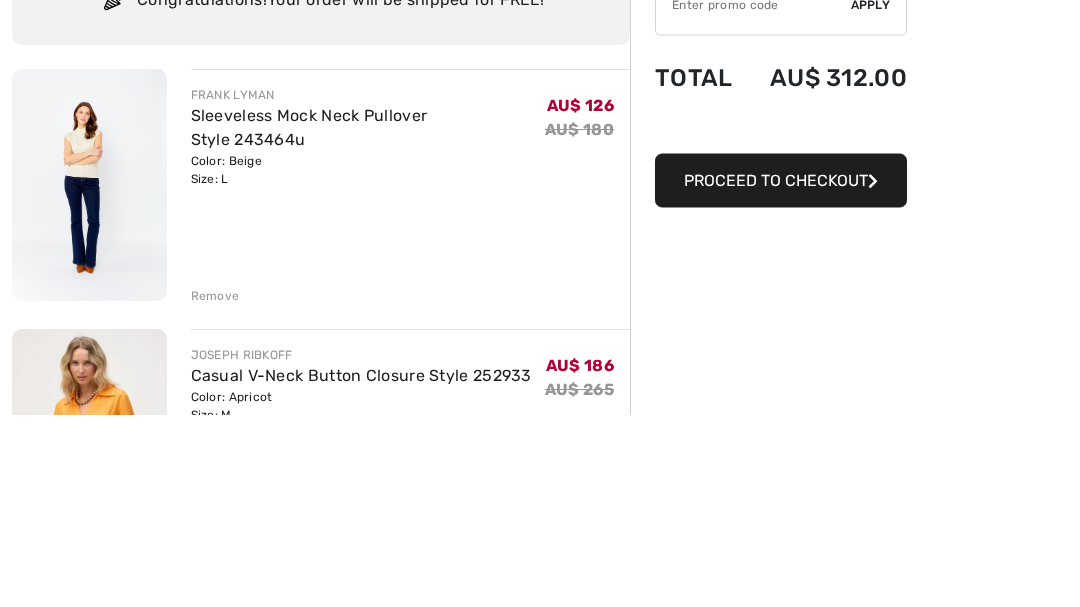 scroll, scrollTop: 193, scrollLeft: 0, axis: vertical 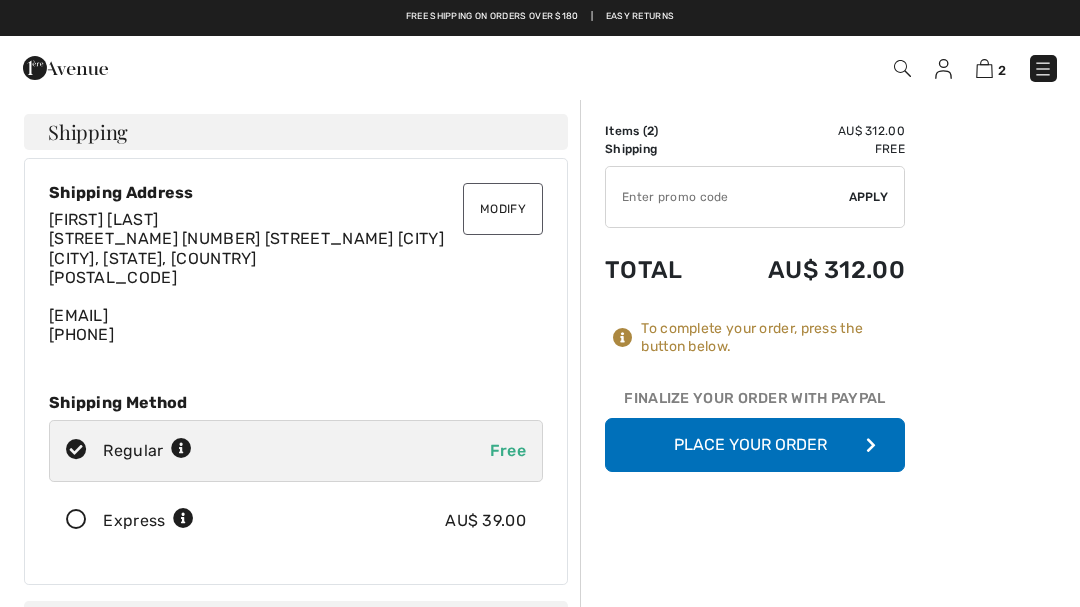 click on "Place Your Order" at bounding box center [755, 445] 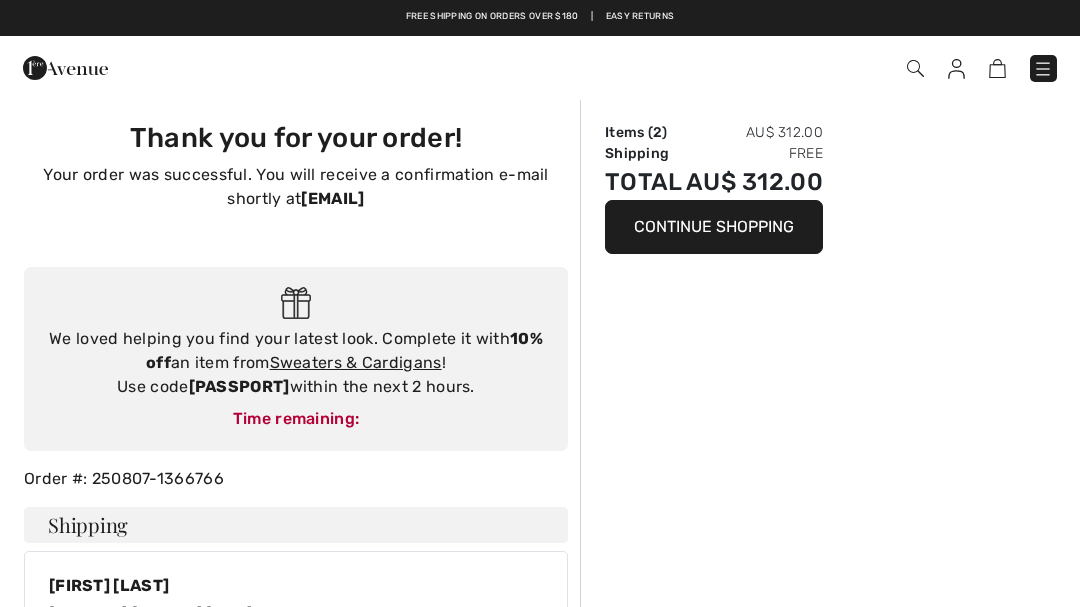 scroll, scrollTop: 0, scrollLeft: 0, axis: both 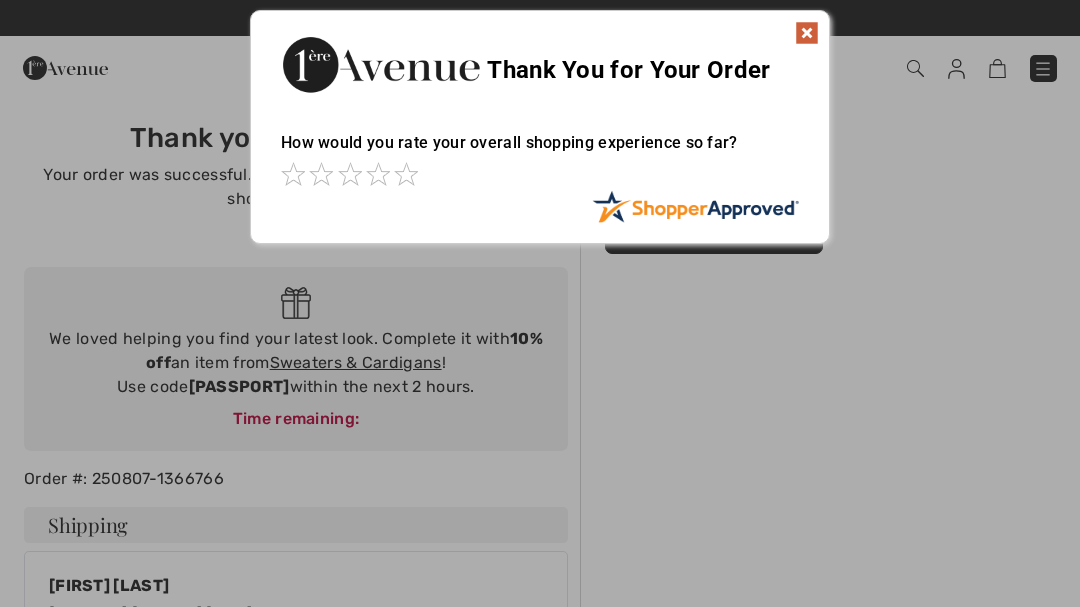 click at bounding box center [807, 33] 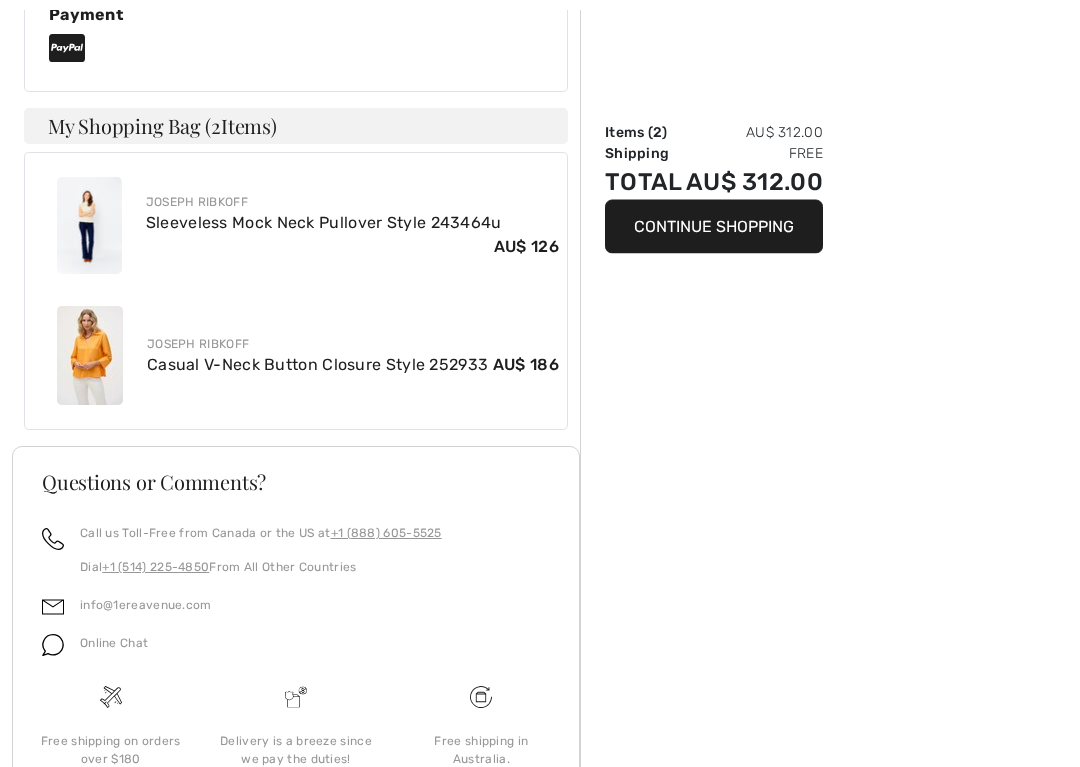 scroll, scrollTop: 1027, scrollLeft: 0, axis: vertical 